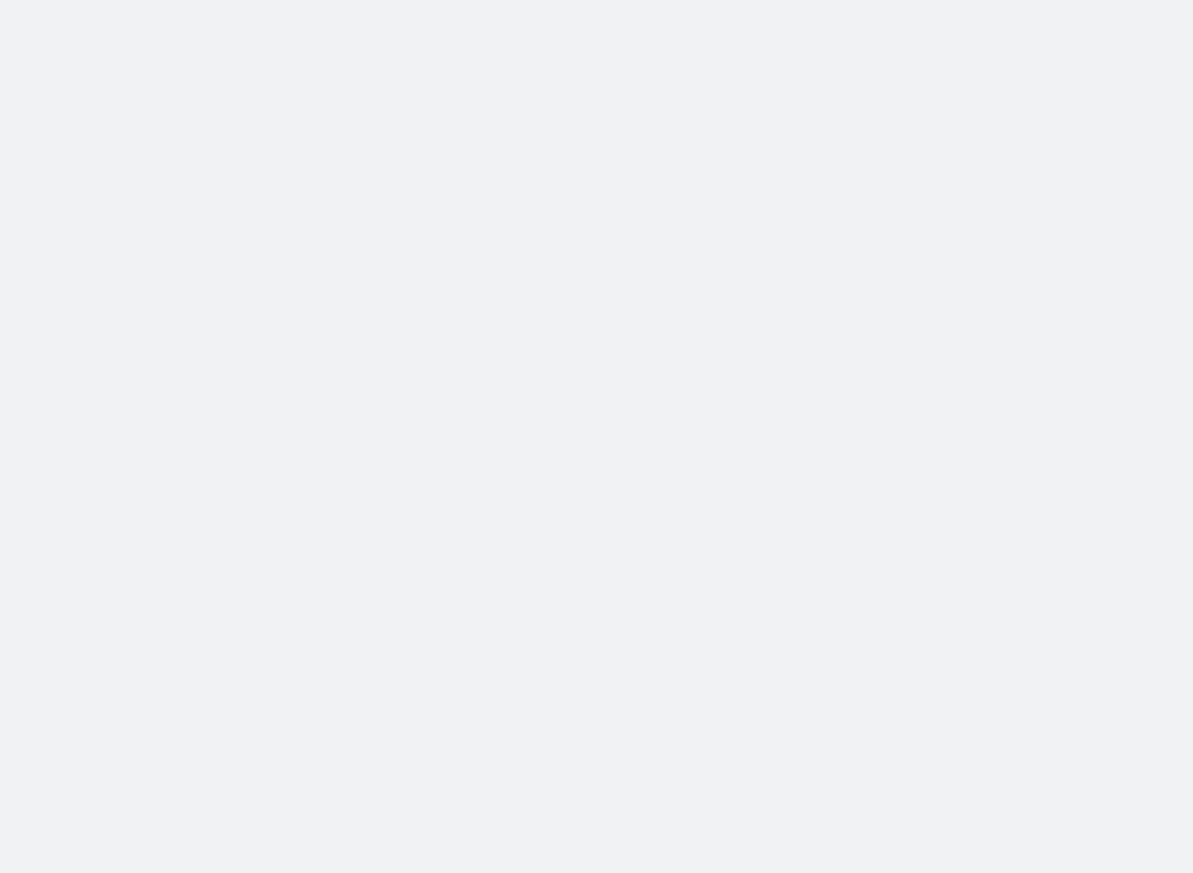 scroll, scrollTop: 0, scrollLeft: 0, axis: both 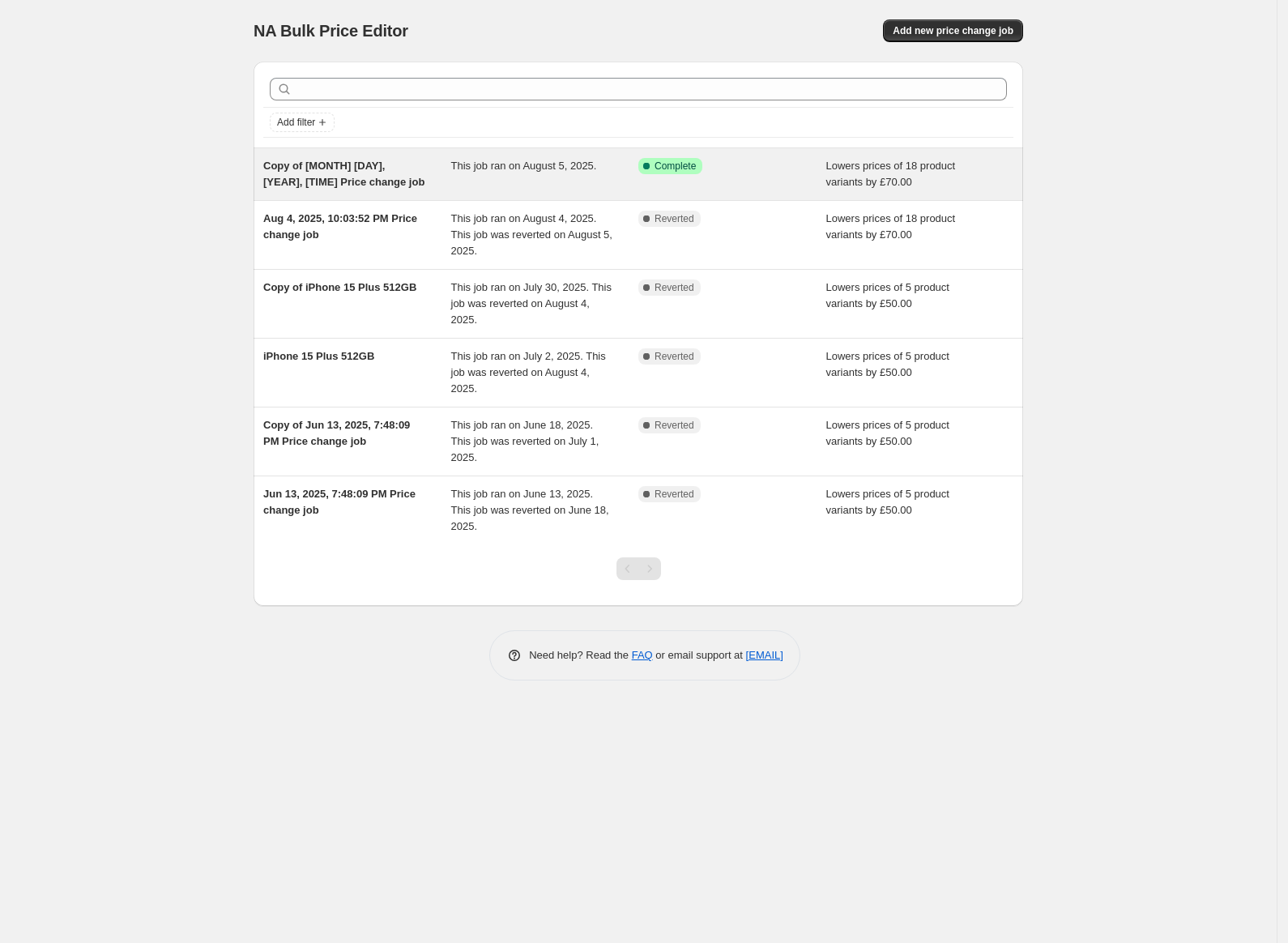 click on "Copy of [MONTH] [DAY], [YEAR], [TIME] Price change job" at bounding box center (357, 174) 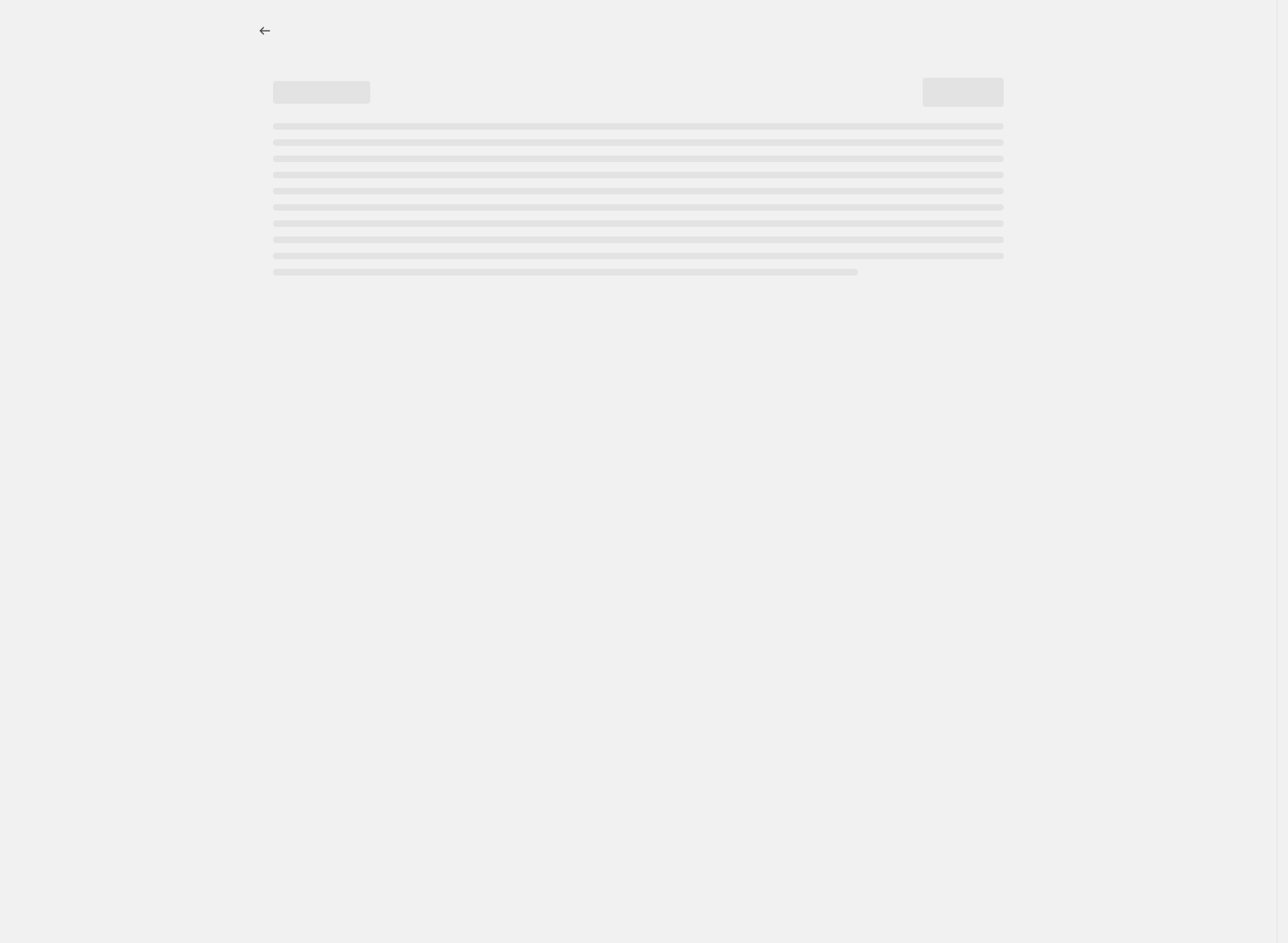 select on "by" 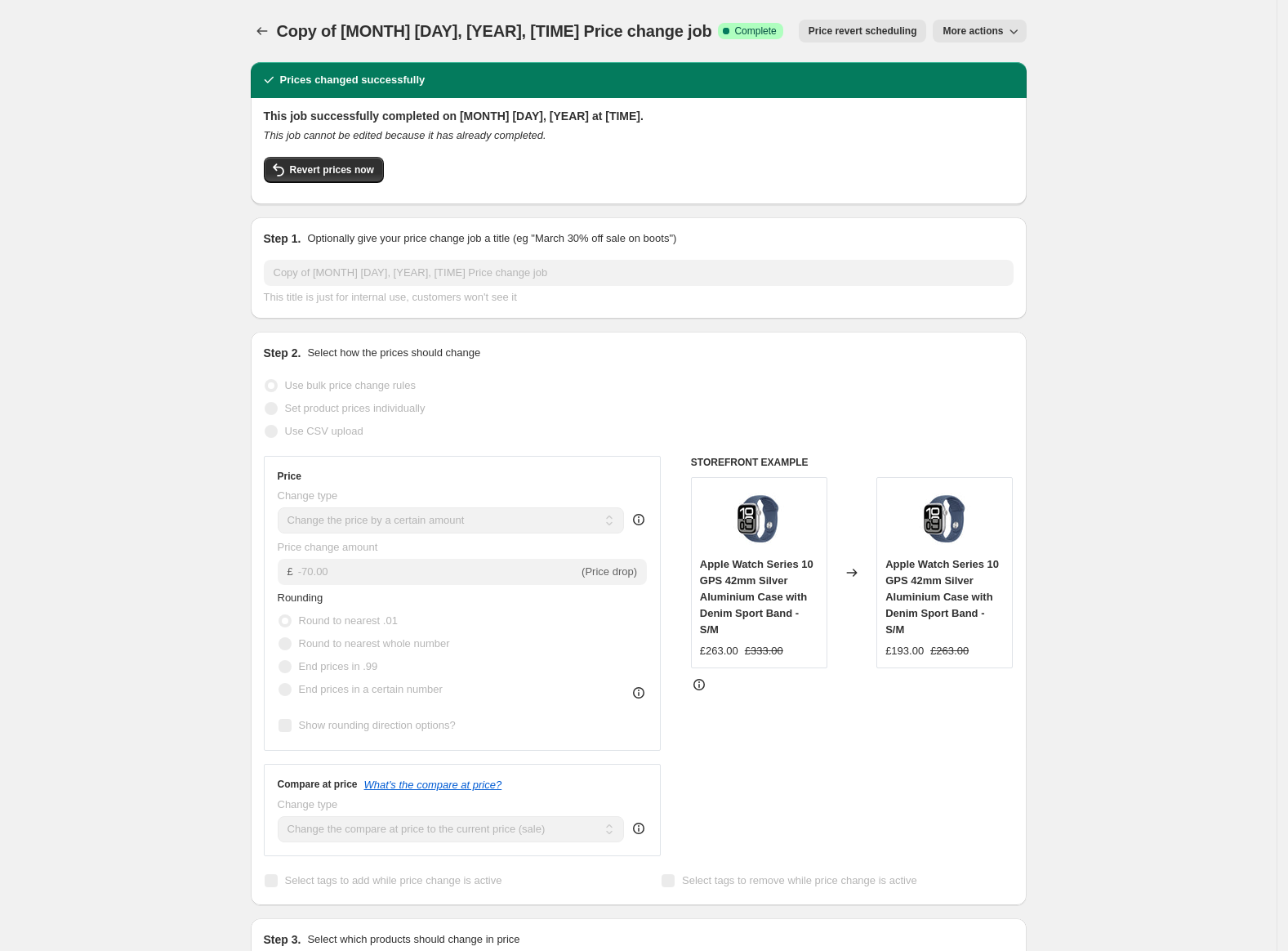 click on "More actions" at bounding box center (973, 31) 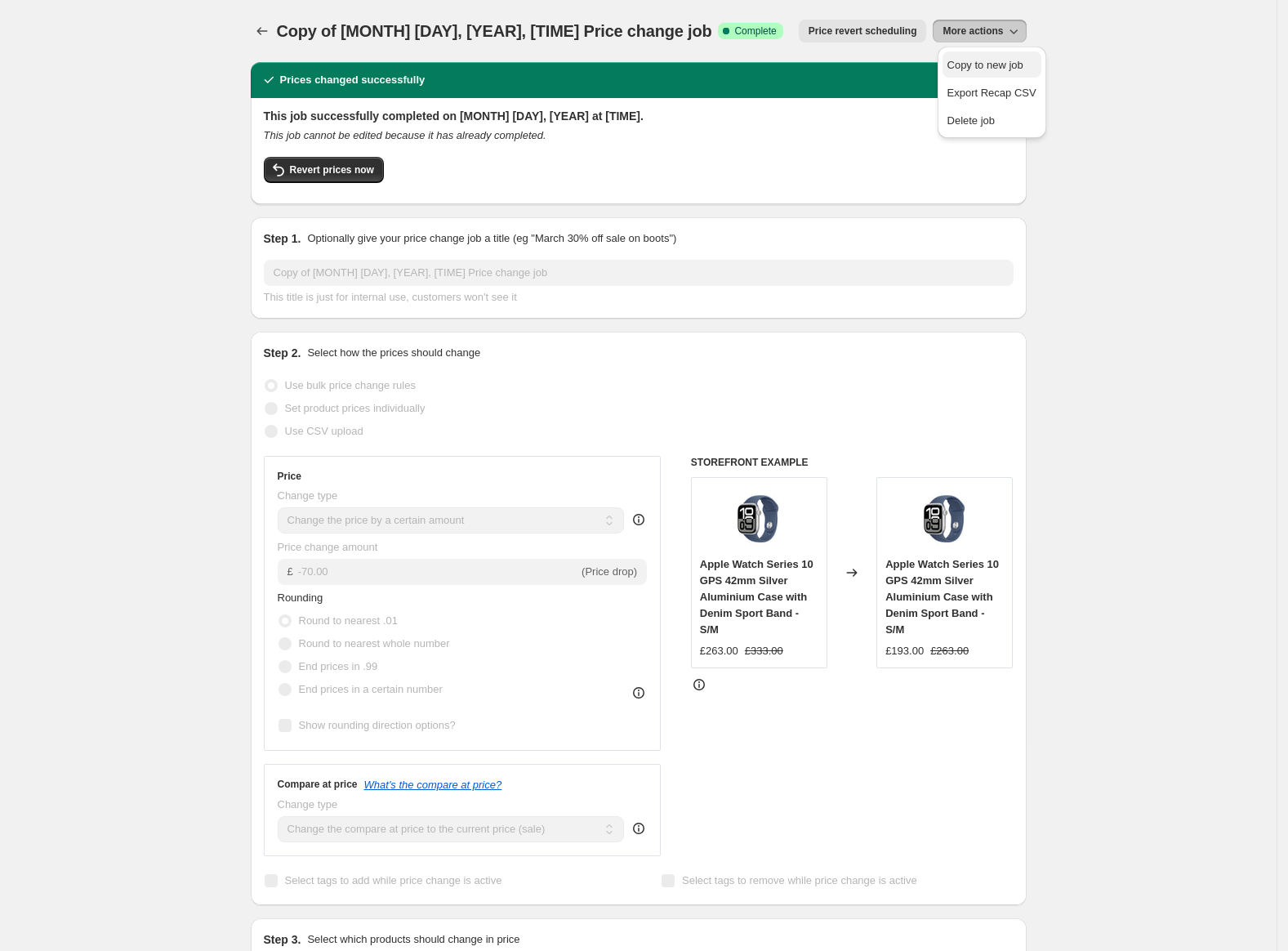 click on "Copy to new job" at bounding box center (985, 65) 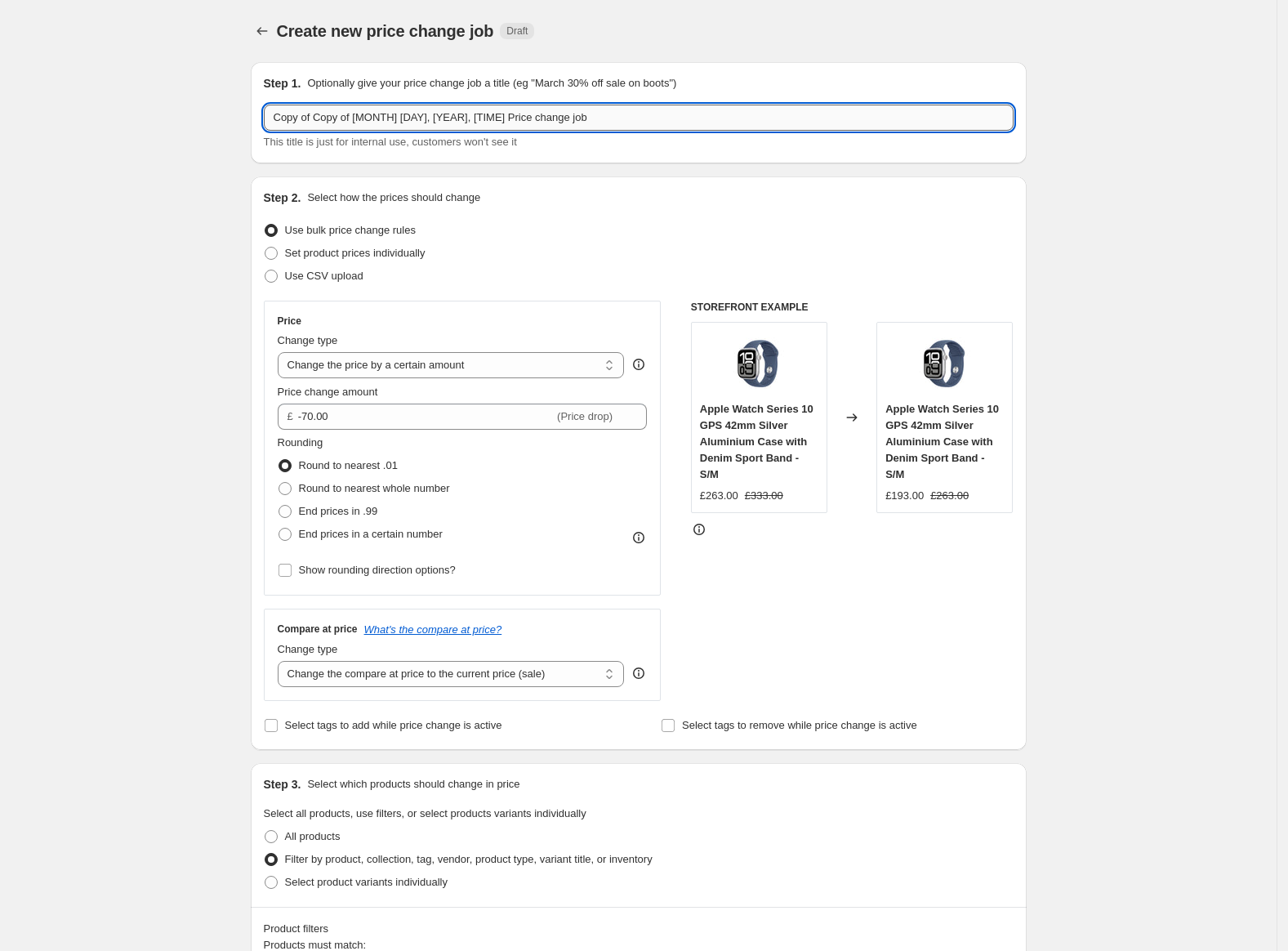 click on "Copy of Copy of [MONTH] [DAY], [YEAR], [TIME] Price change job" at bounding box center (639, 118) 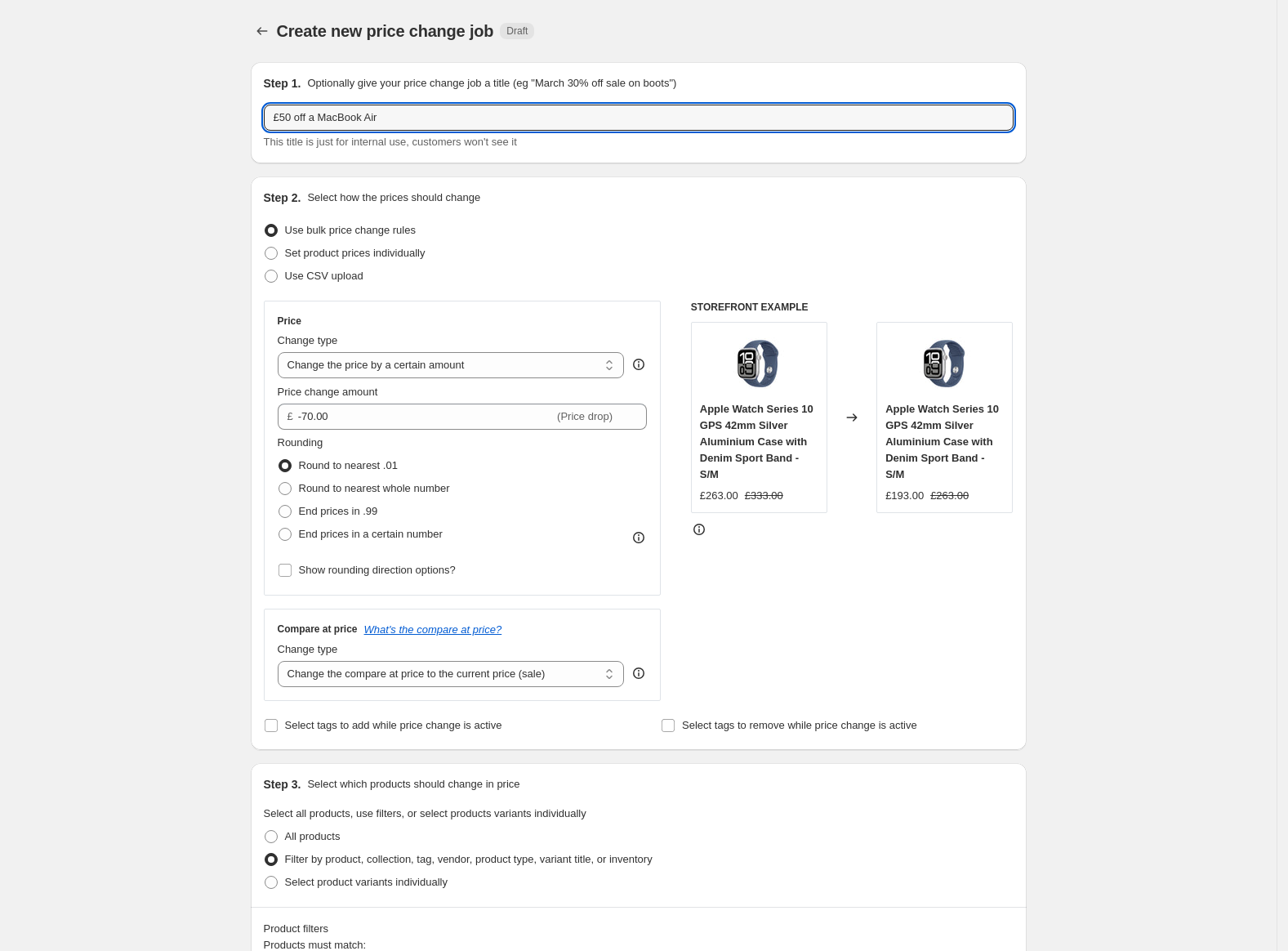 type on "£50 off a MacBook Air" 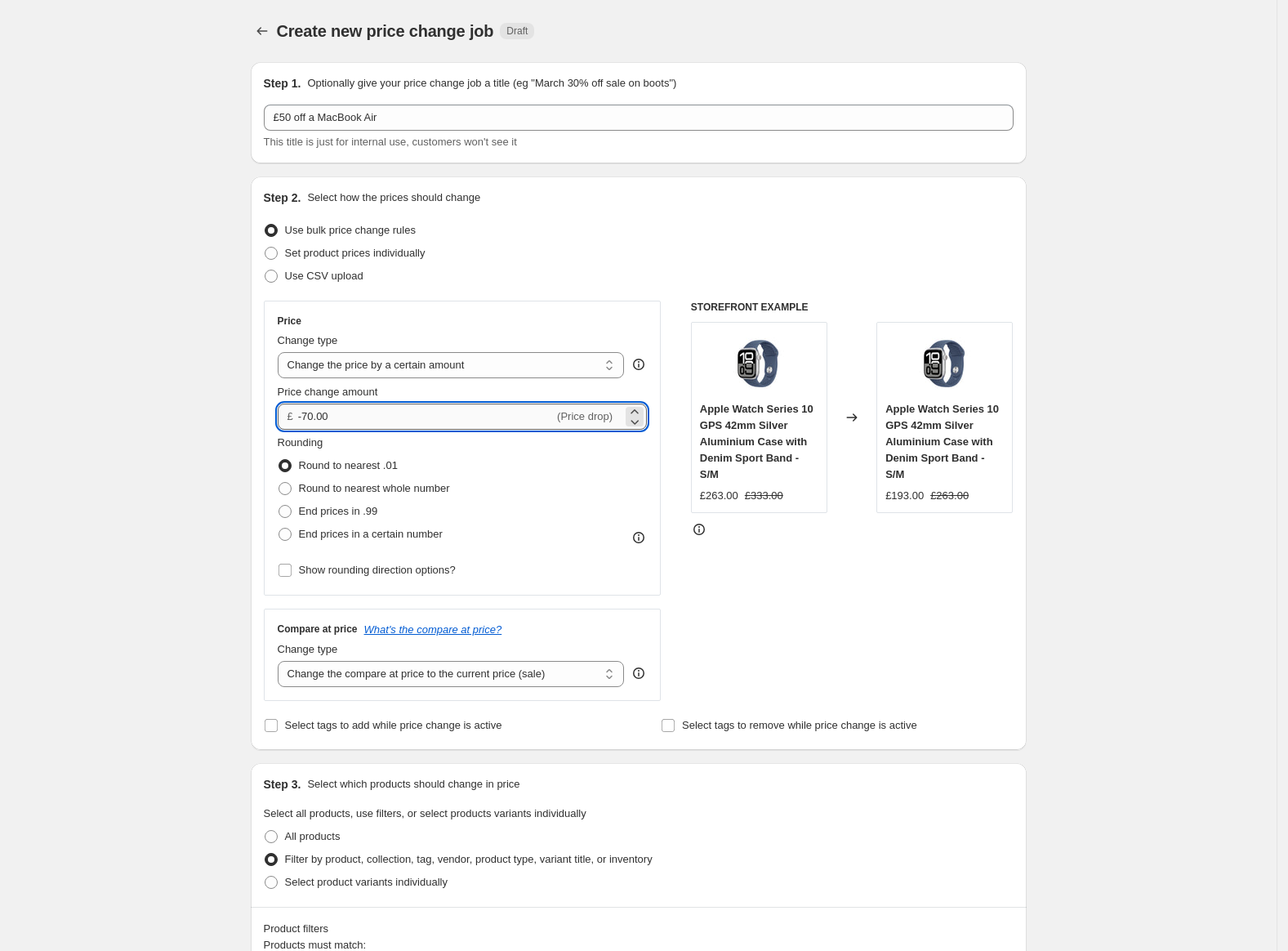 click on "-70.00" at bounding box center [426, 417] 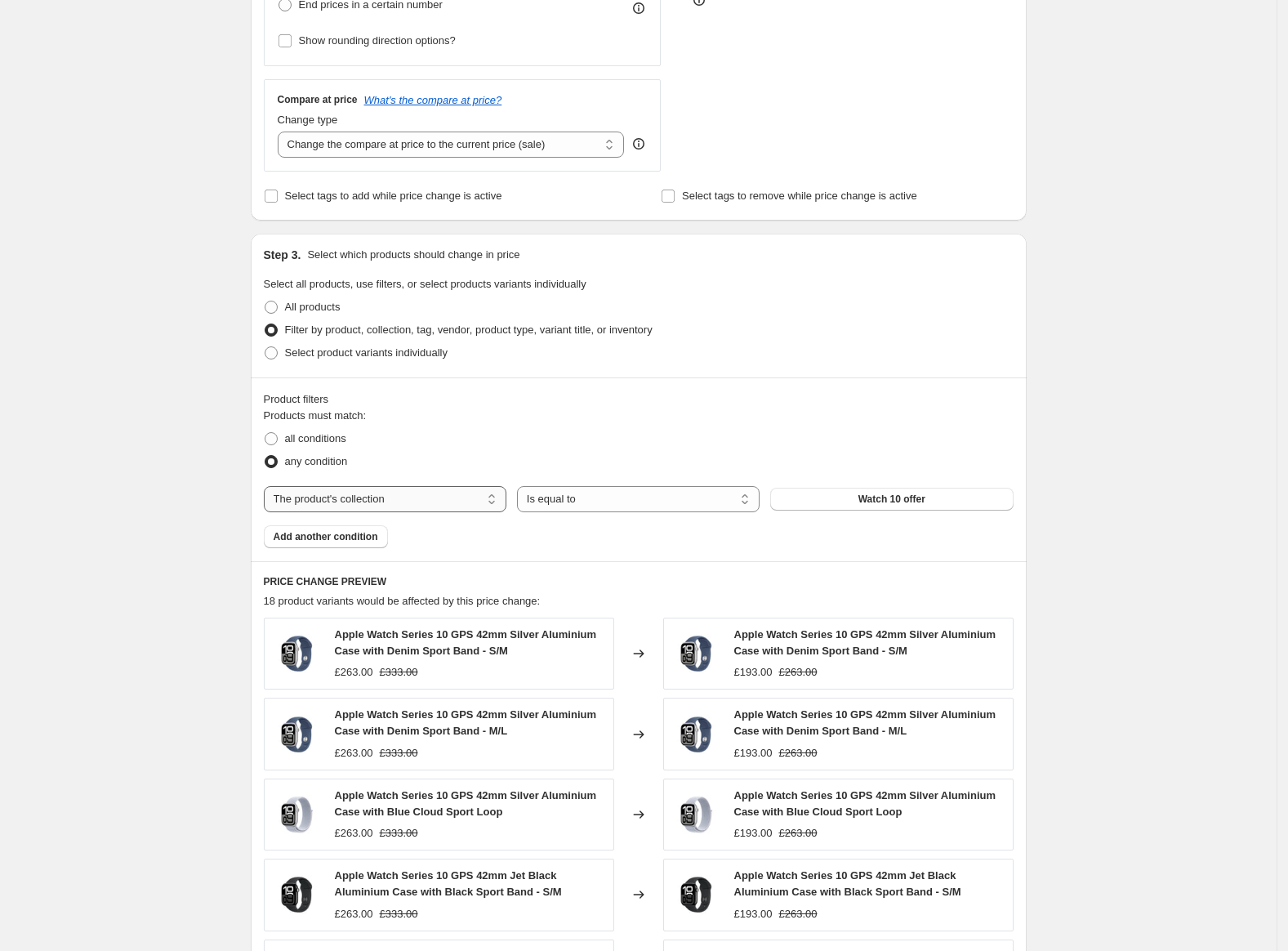 scroll, scrollTop: 544, scrollLeft: 0, axis: vertical 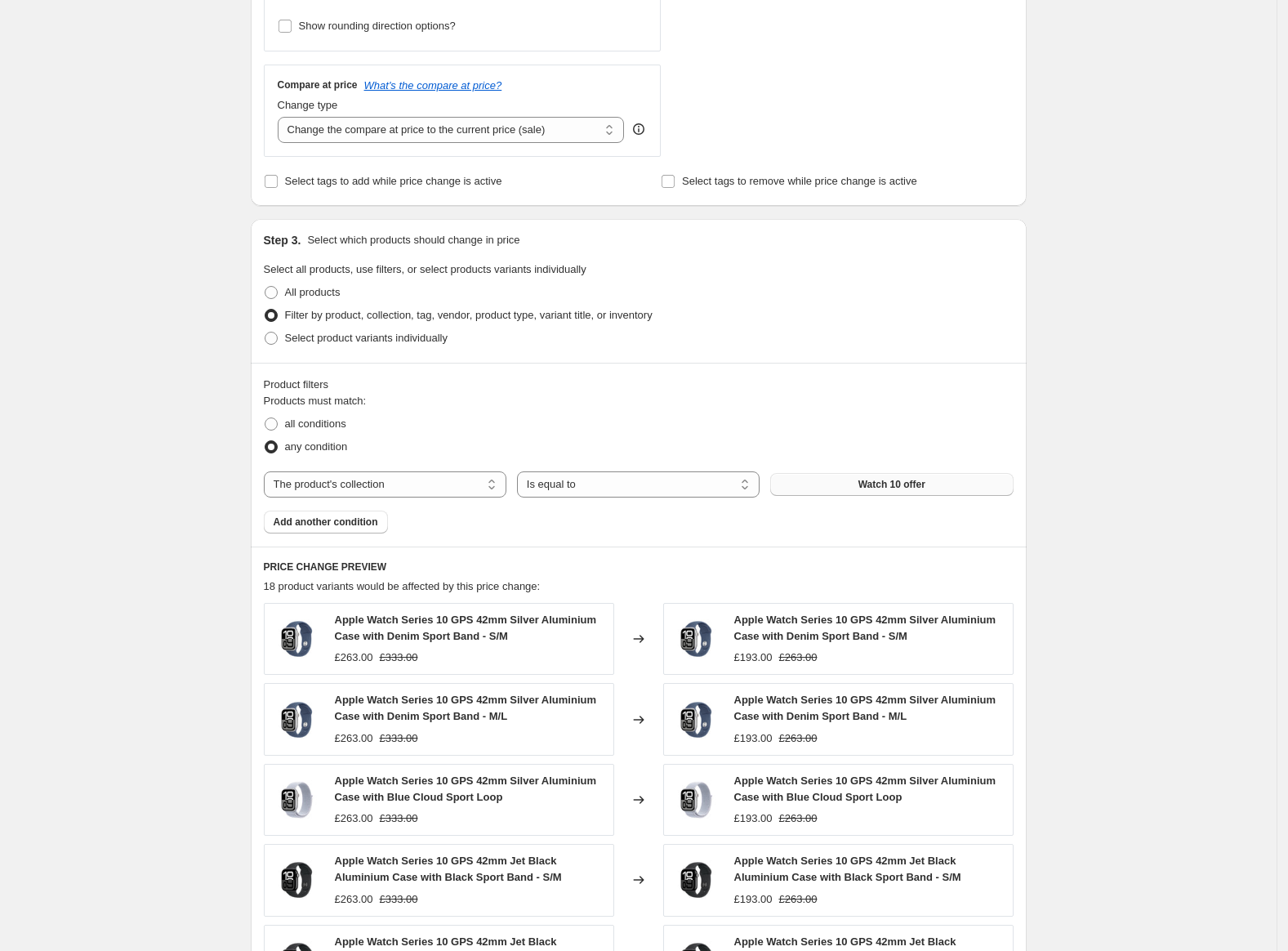 type on "-50.00" 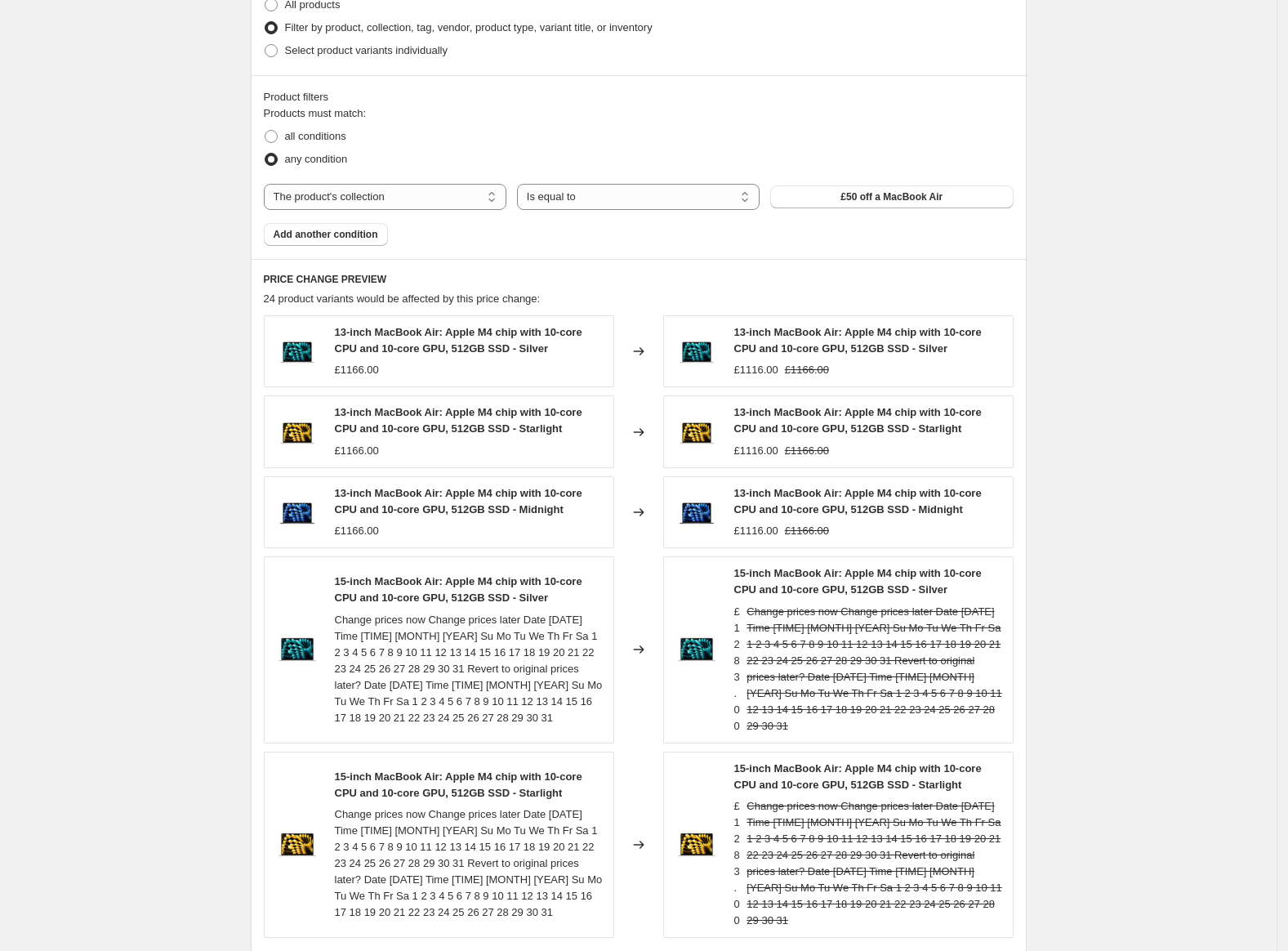 scroll, scrollTop: 896, scrollLeft: 0, axis: vertical 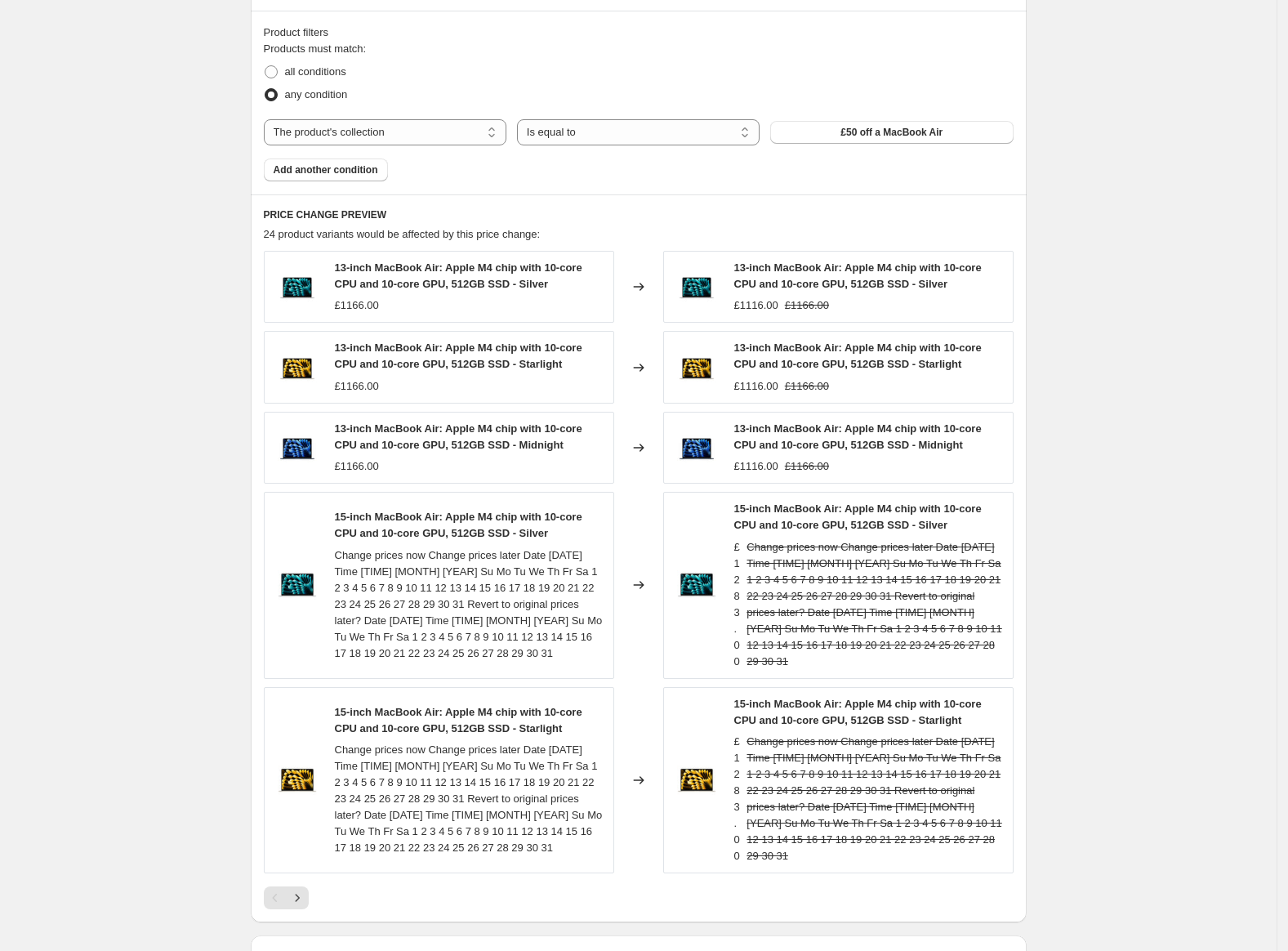 click on "Change prices later" at bounding box center (331, 1011) 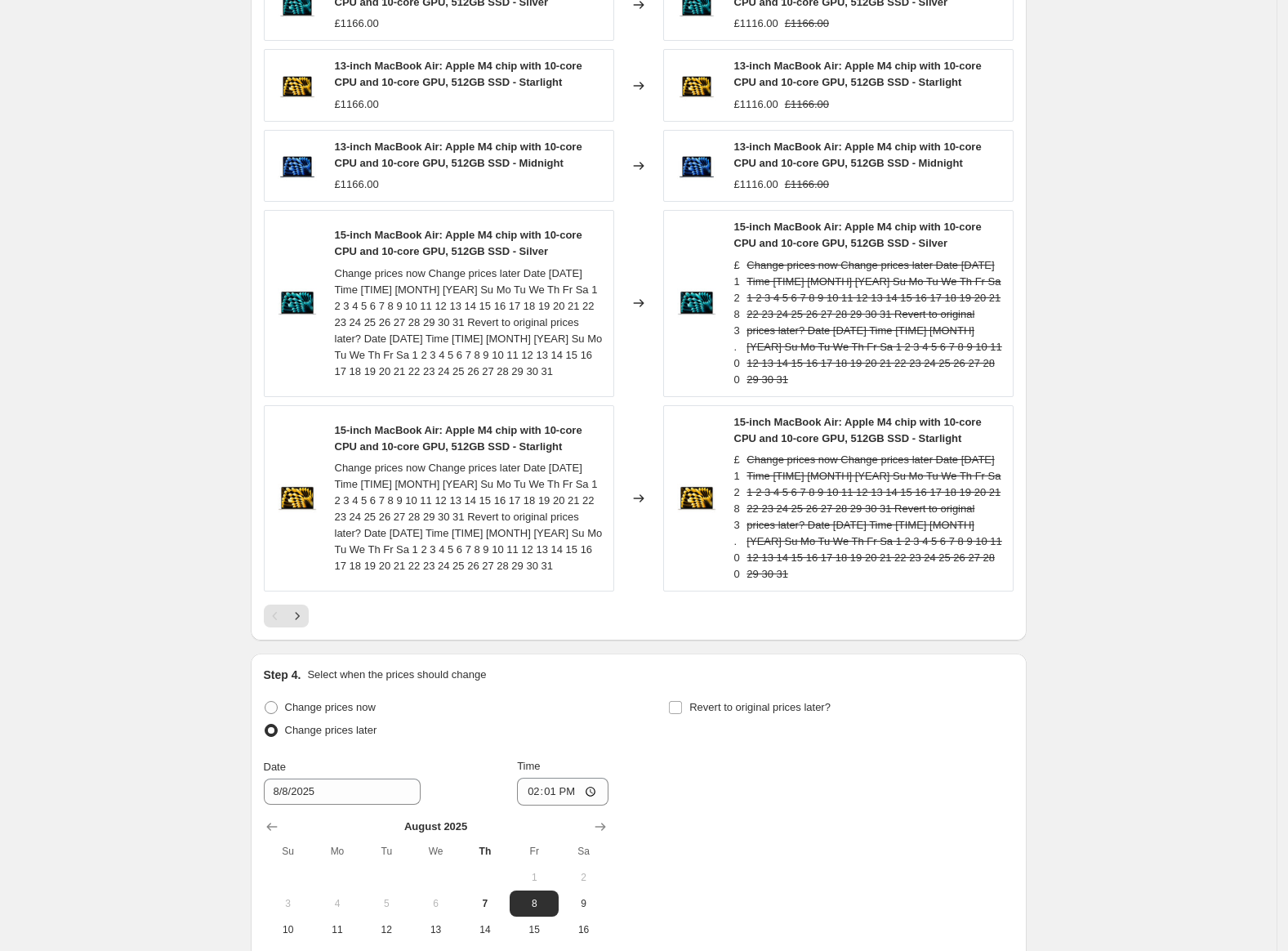 scroll, scrollTop: 1203, scrollLeft: 0, axis: vertical 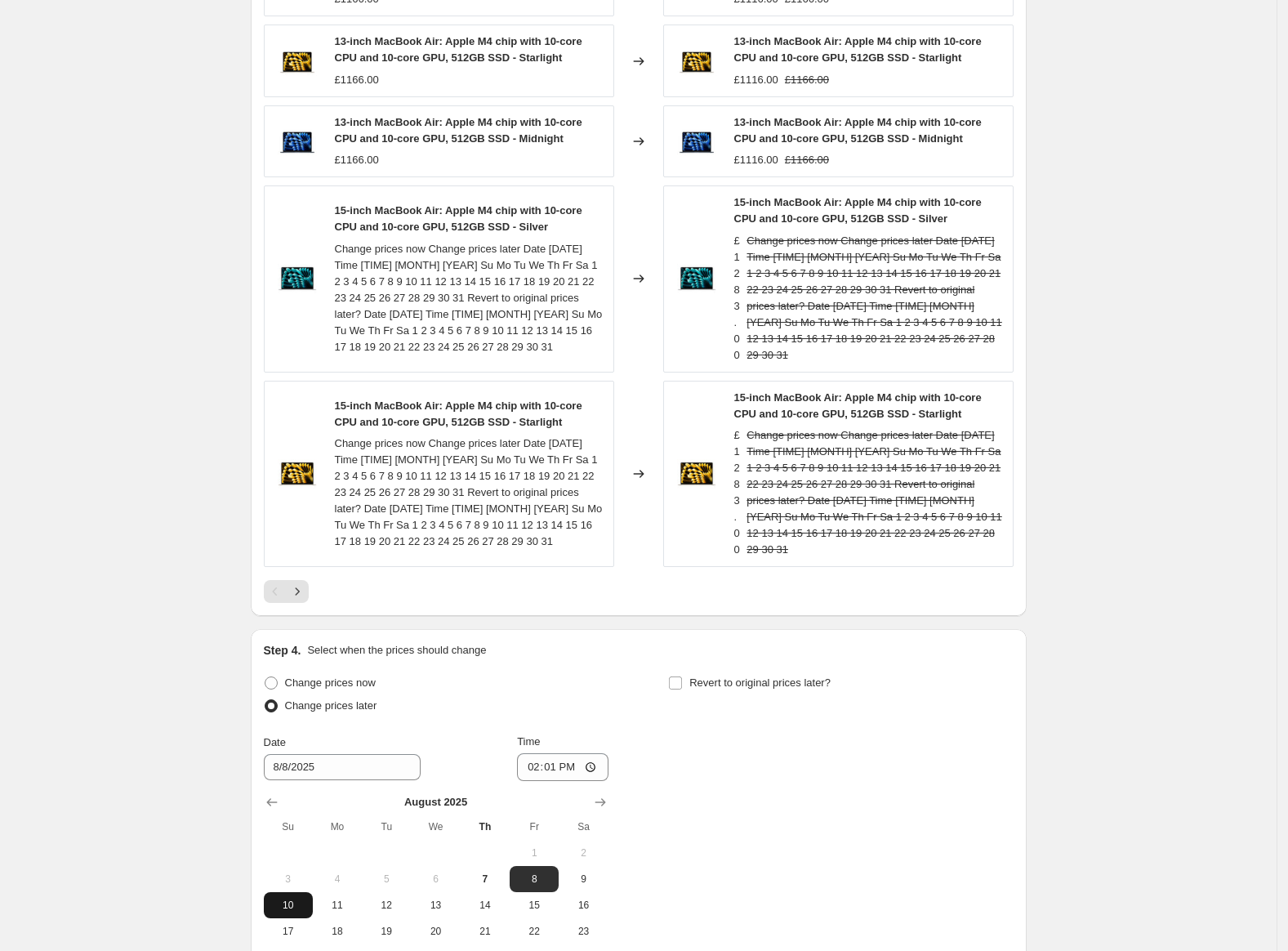 click on "10" at bounding box center (288, 905) 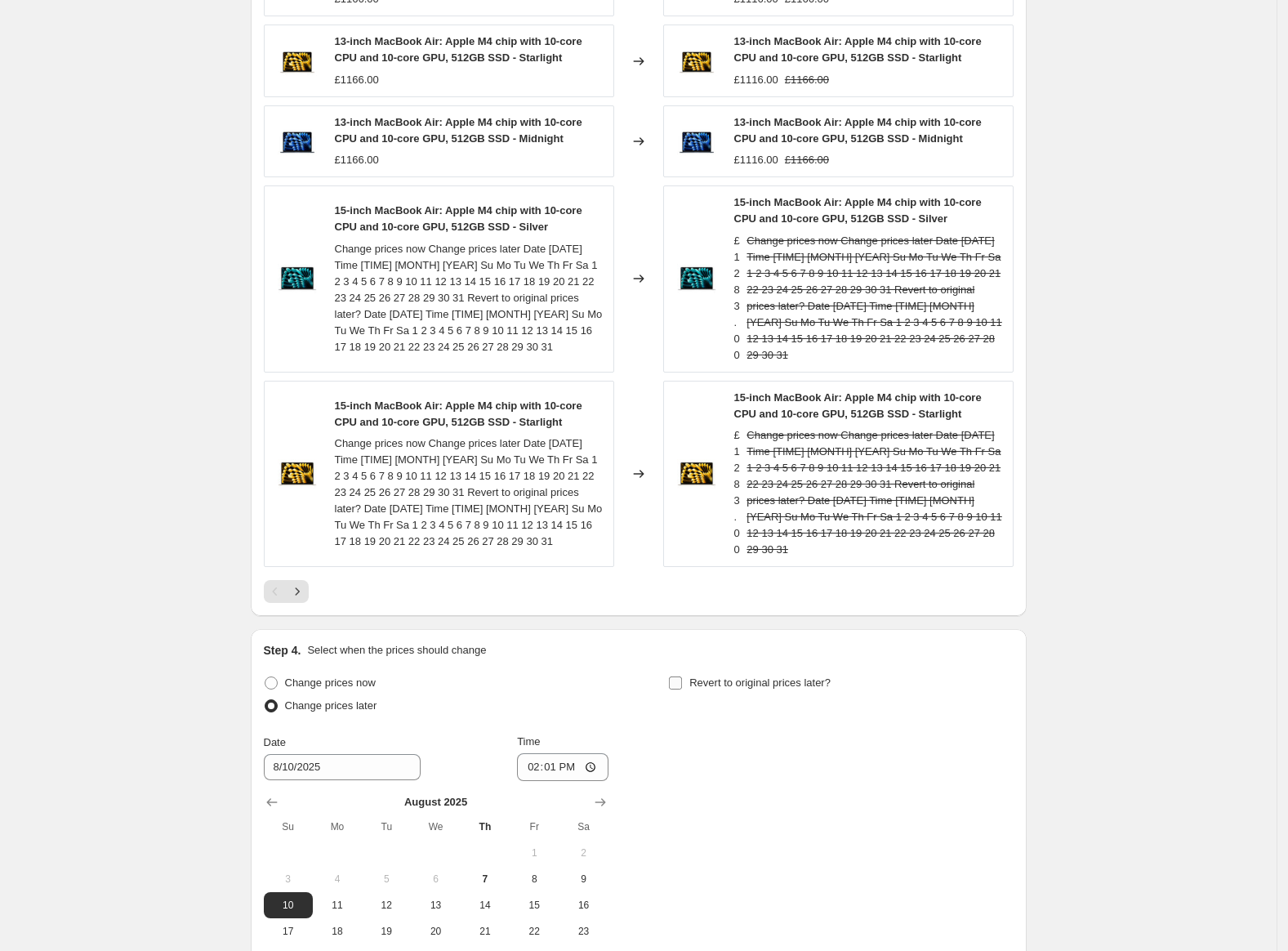 click on "Revert to original prices later?" at bounding box center [760, 682] 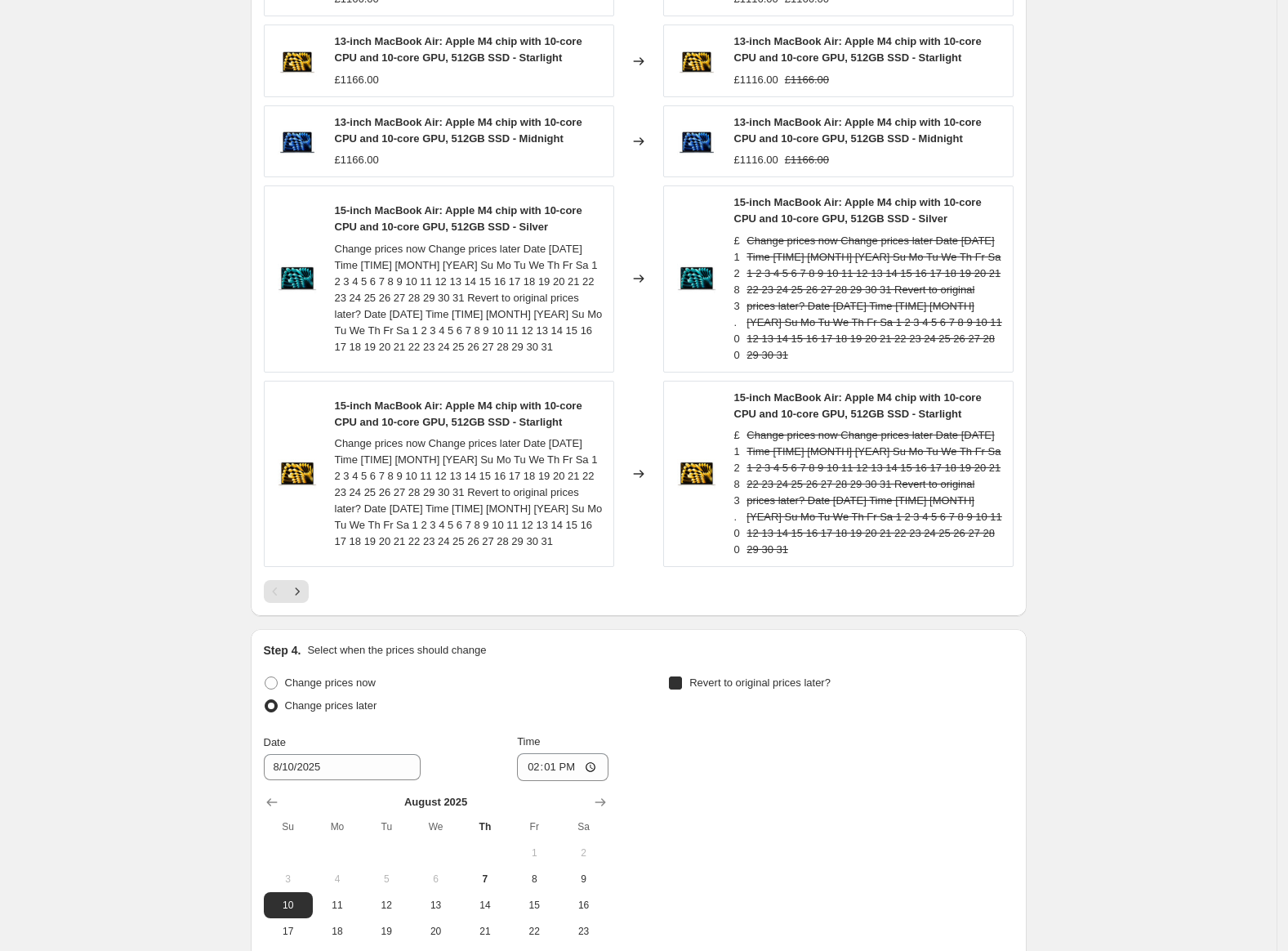 checkbox on "true" 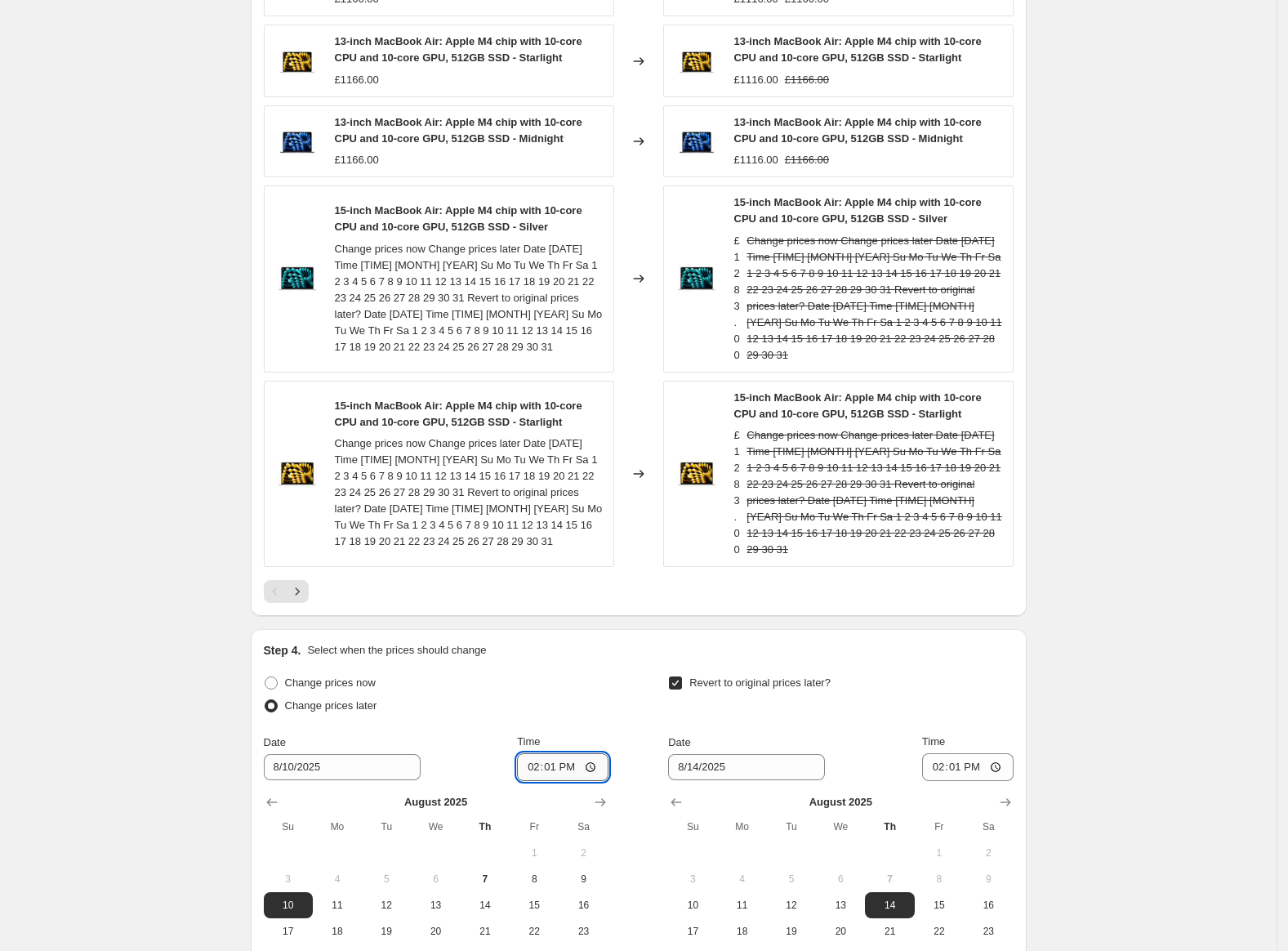 click on "14:01" at bounding box center [563, 767] 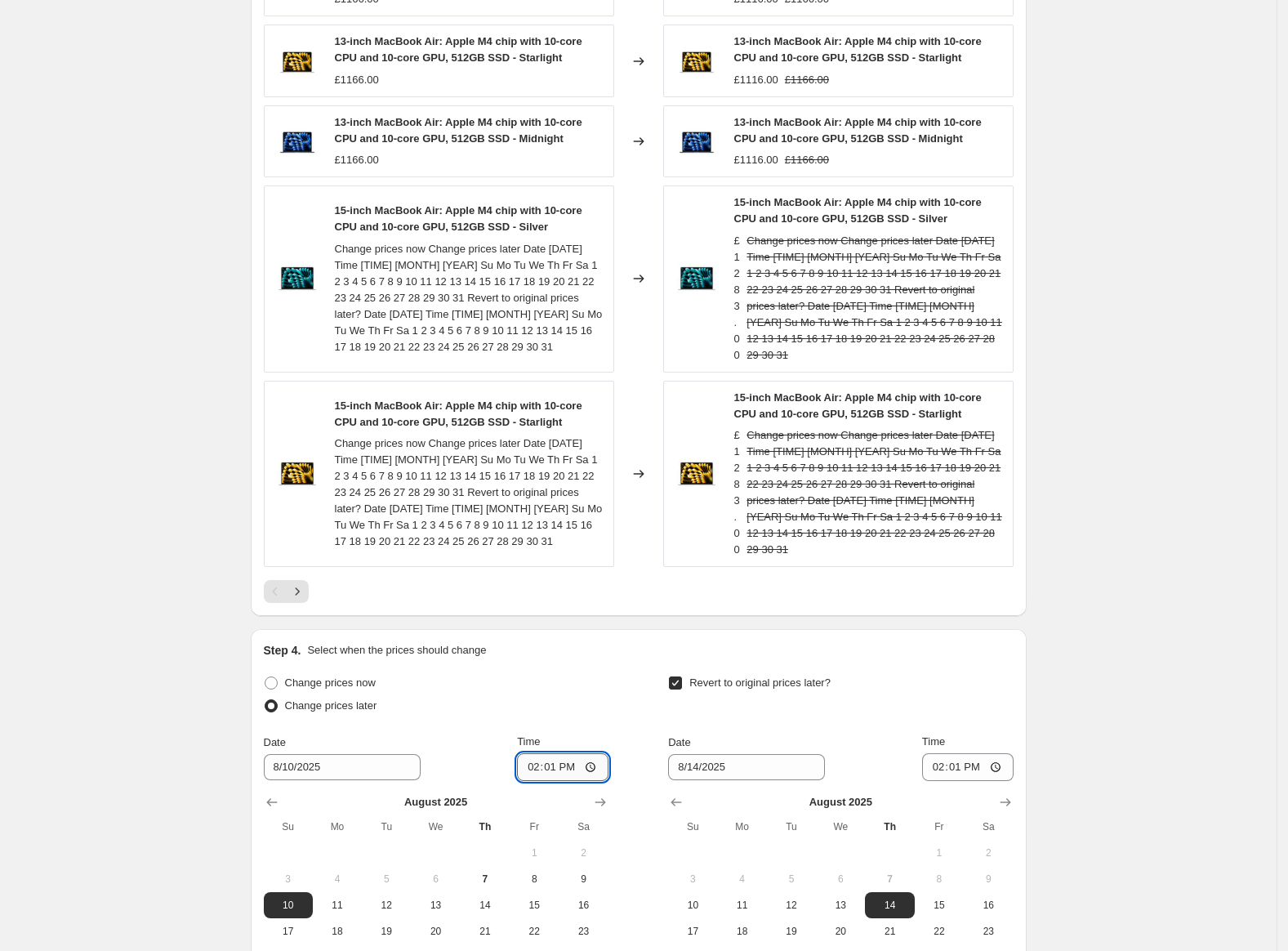 click on "14:01" at bounding box center (563, 767) 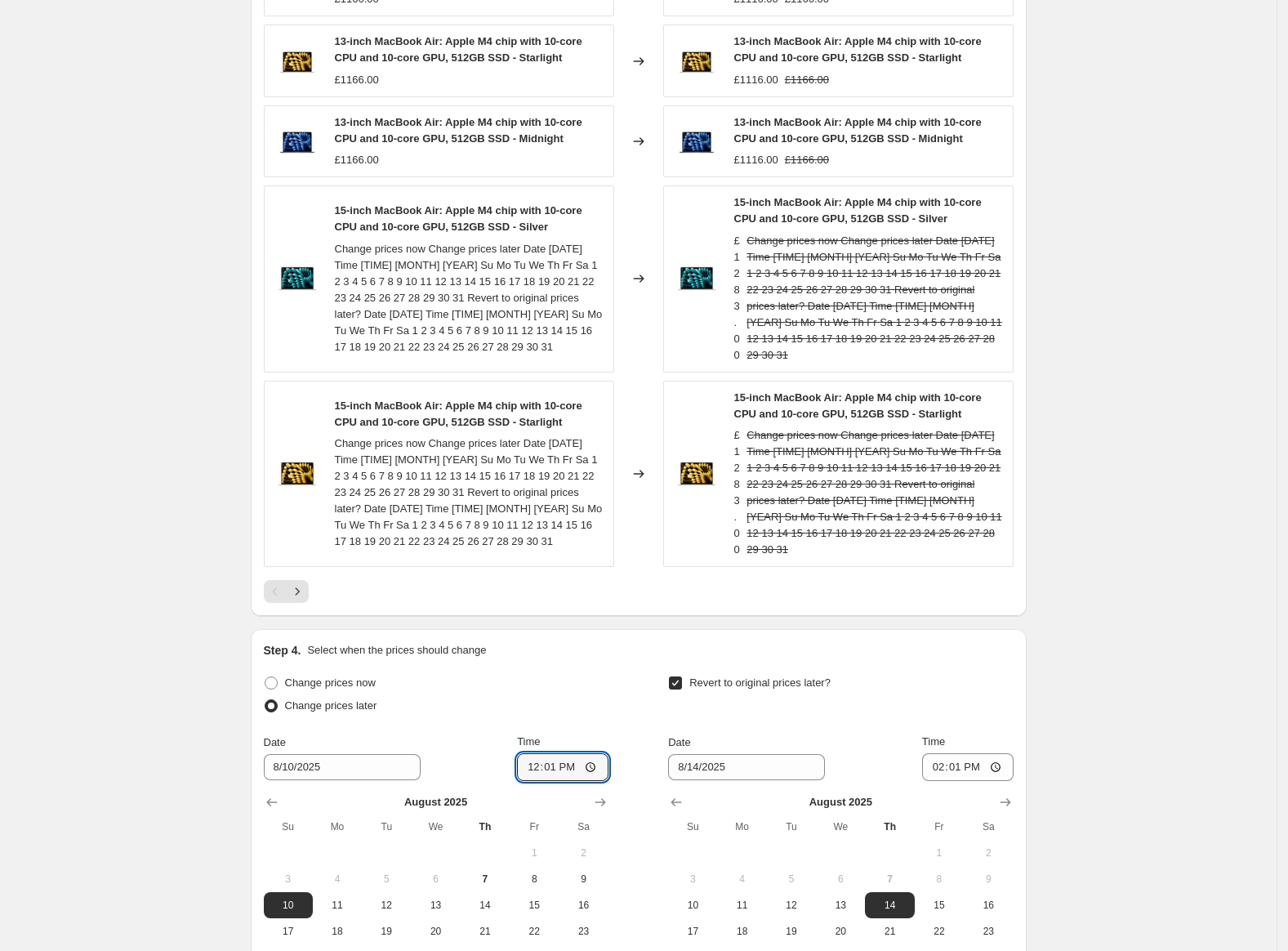 click on "Change prices now Change prices later Date [DATE] Time [TIME] [MONTH]   [YEAR] Su Mo Tu We Th Fr Sa 1 2 3 4 5 6 7 8 9 10 11 12 13 14 15 16 17 18 19 20 21 22 23 24 25 26 27 28 29 30 31 Revert to original prices later? Date [DATE] Time [TIME] [MONTH]   [YEAR] Su Mo Tu We Th Fr Sa 1 2 3 4 5 6 7 8 9 10 11 12 13 14 15 16 17 18 19 20 21 22 23 24 25 26 27 28 29 30 31" at bounding box center (639, 834) 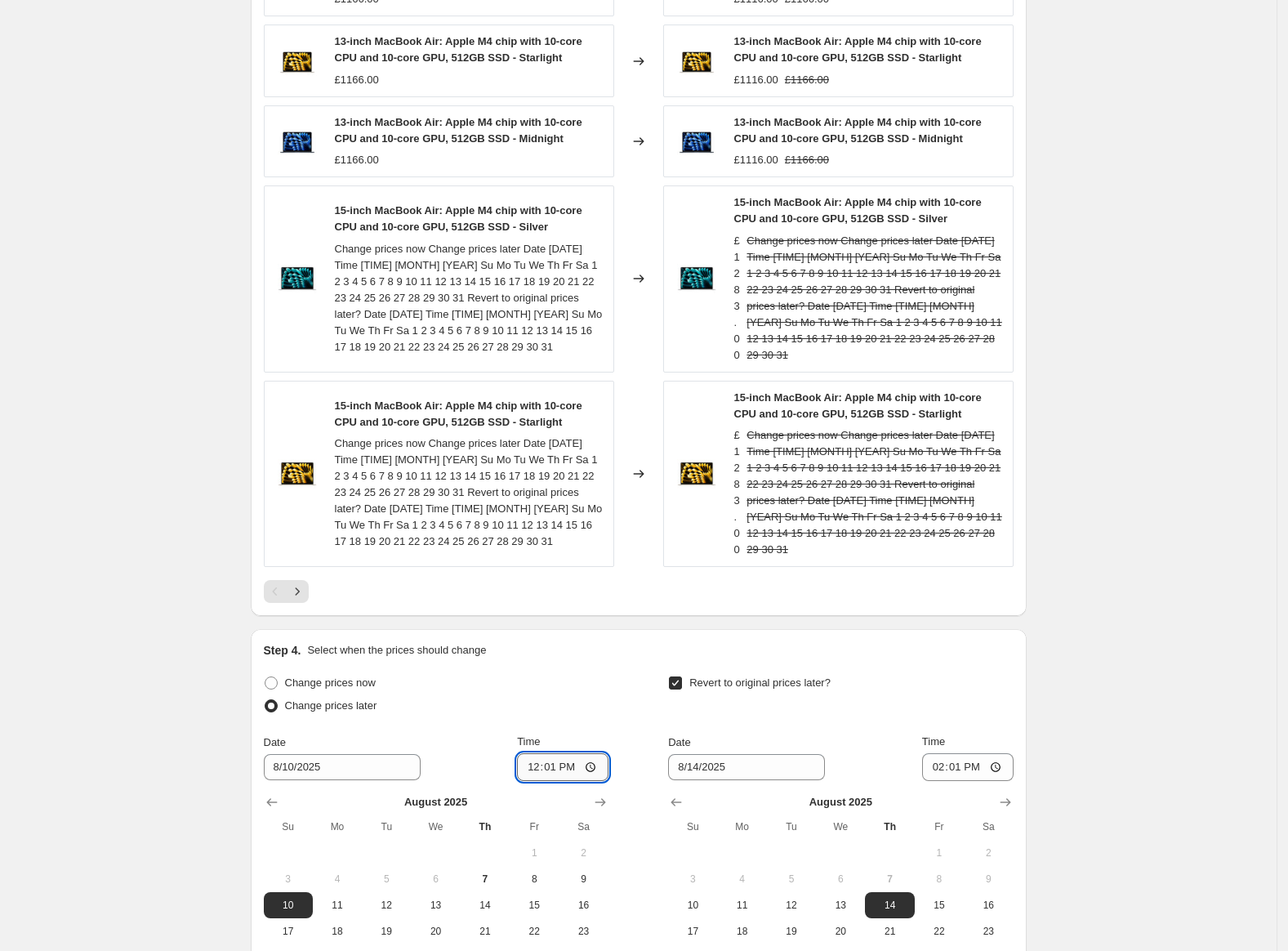 click on "12:01" at bounding box center [563, 767] 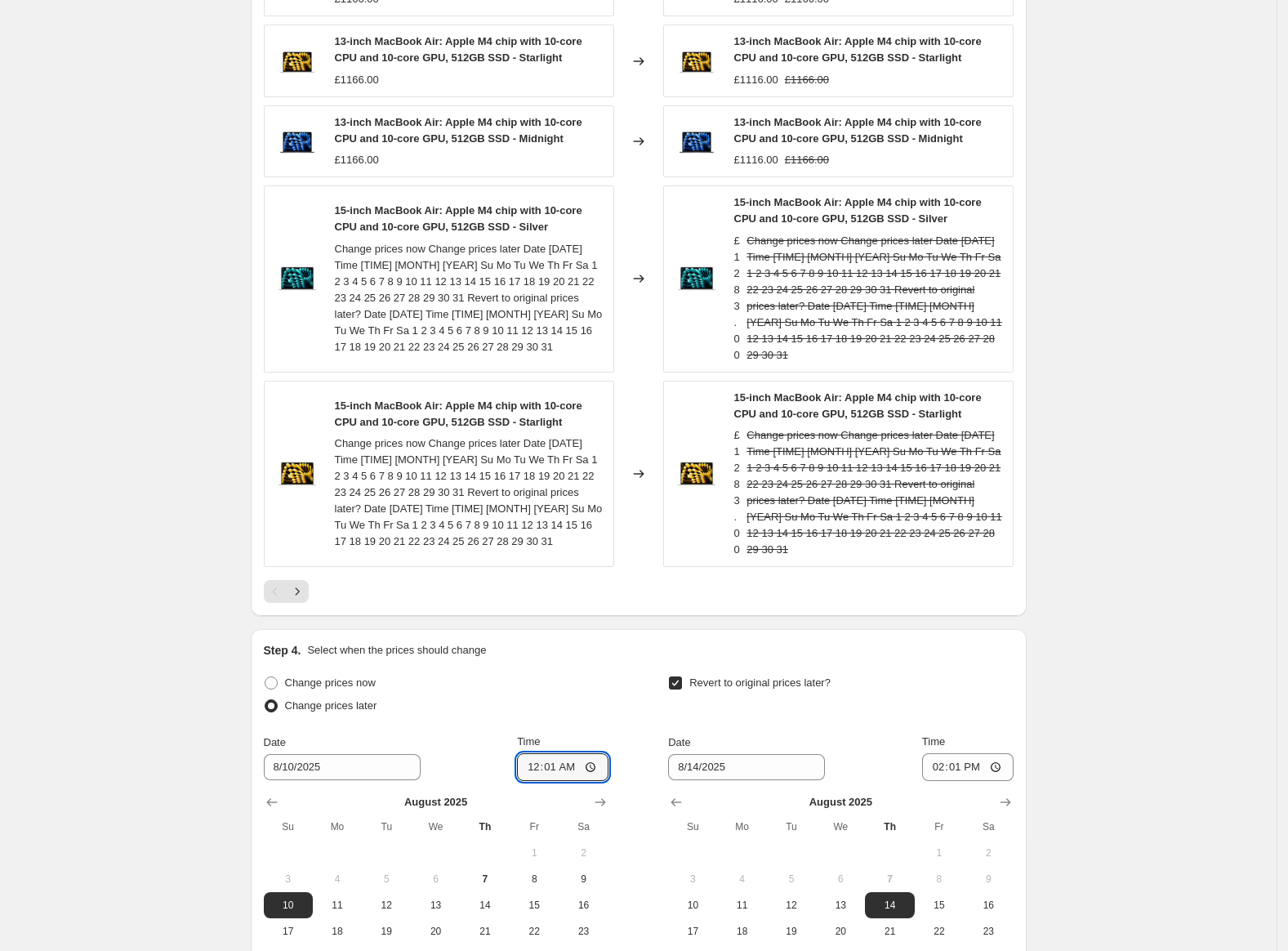 type on "00:01" 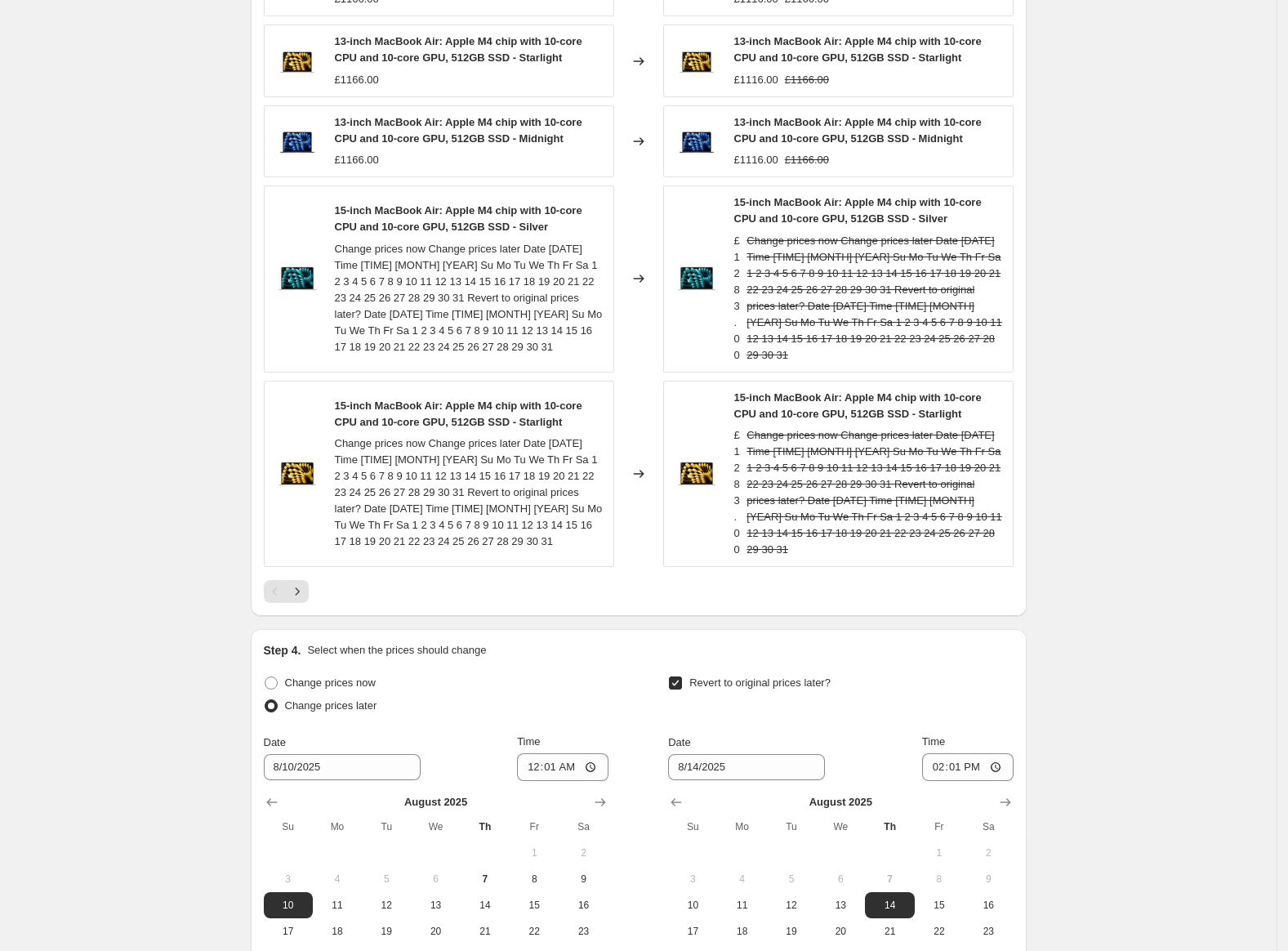click on "Change prices now Change prices later Date [DATE] Time [TIME] [MONTH]   [YEAR] Su Mo Tu We Th Fr Sa 1 2 3 4 5 6 7 8 9 10 11 12 13 14 15 16 17 18 19 20 21 22 23 24 25 26 27 28 29 30 31 Revert to original prices later? Date [DATE] Time [TIME] [MONTH]   [YEAR] Su Mo Tu We Th Fr Sa 1 2 3 4 5 6 7 8 9 10 11 12 13 14 15 16 17 18 19 20 21 22 23 24 25 26 27 28 29 30 31" at bounding box center (639, 834) 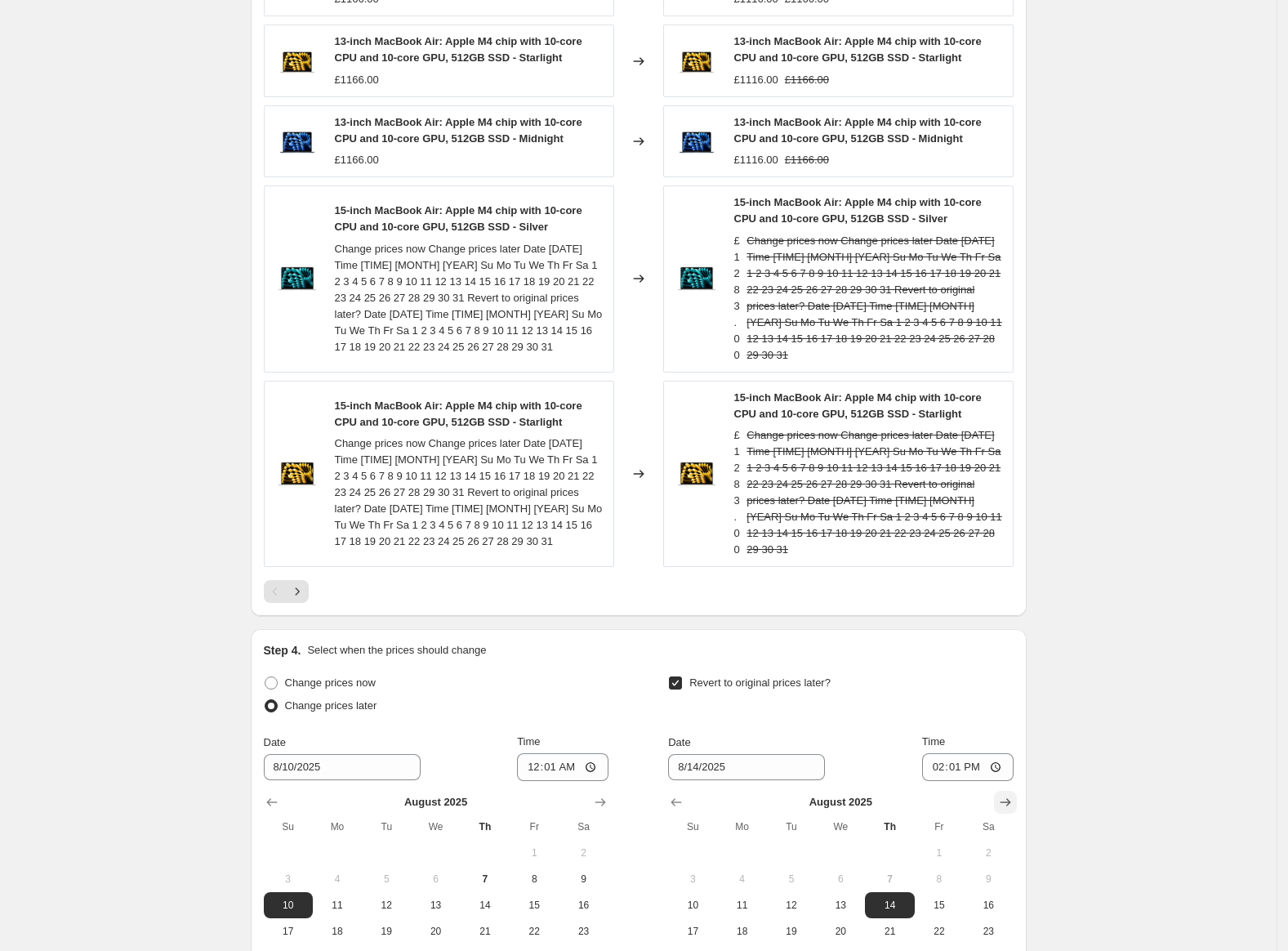 click 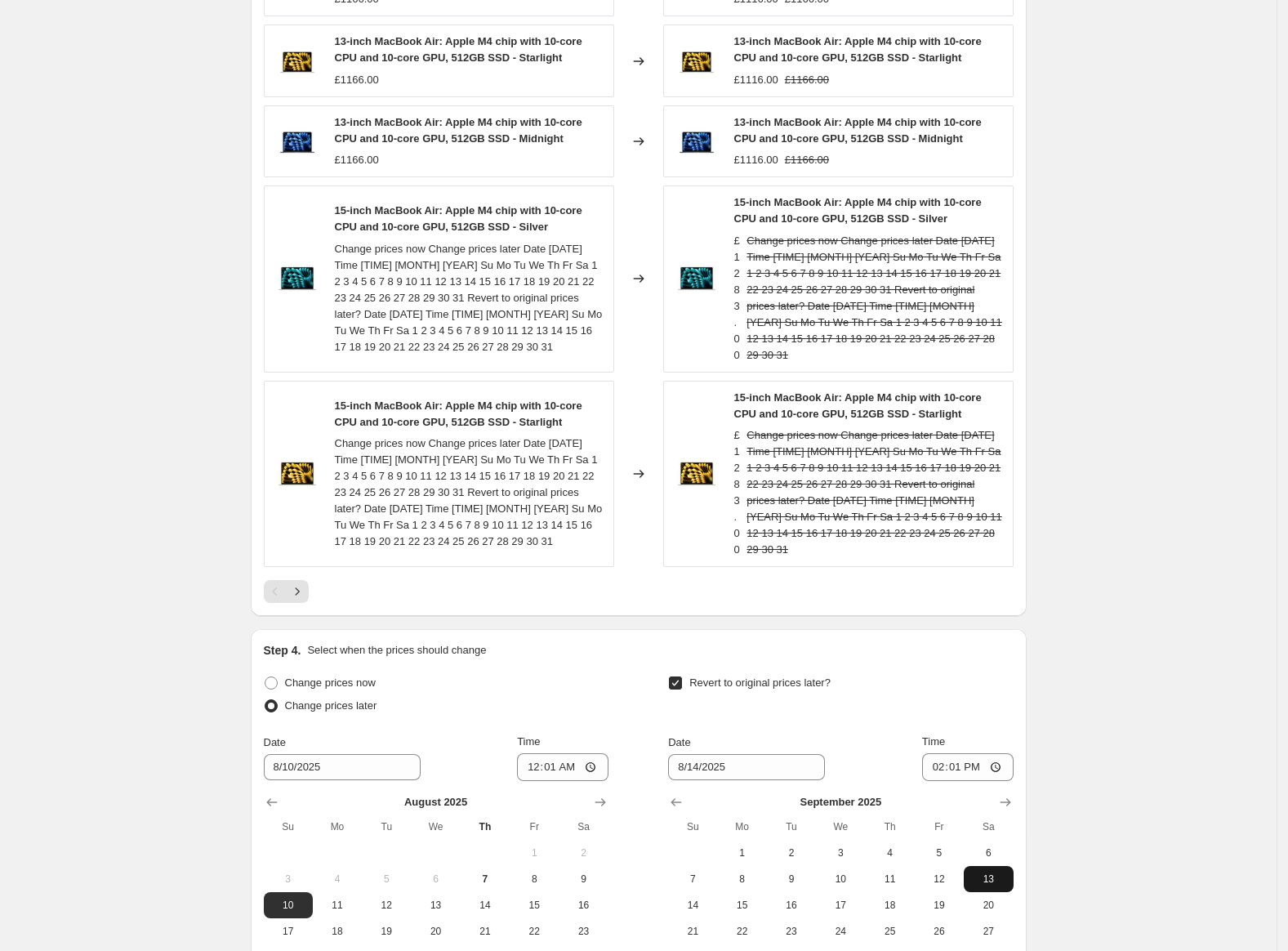 click on "13" at bounding box center [988, 879] 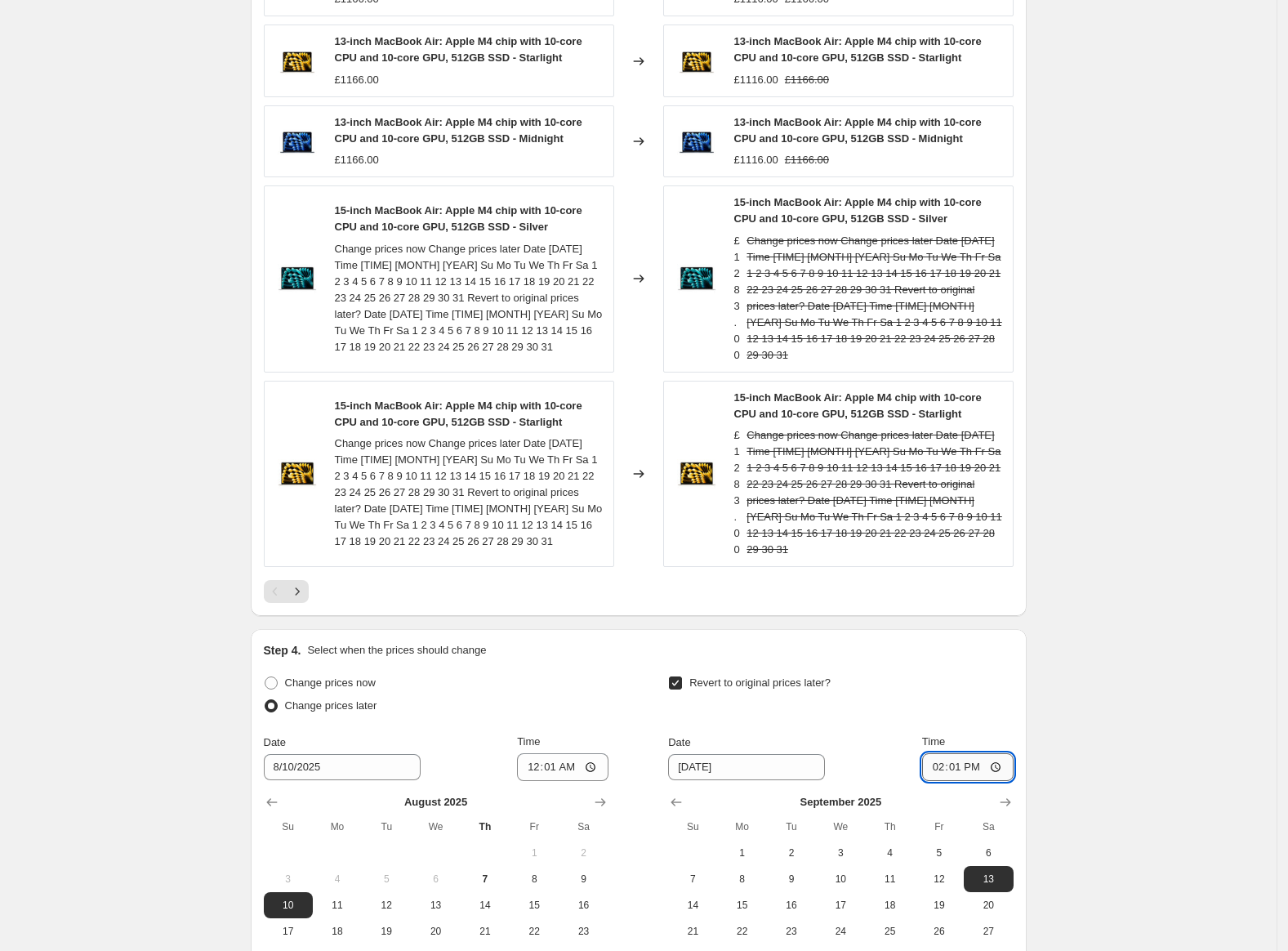 click on "14:01" at bounding box center [968, 767] 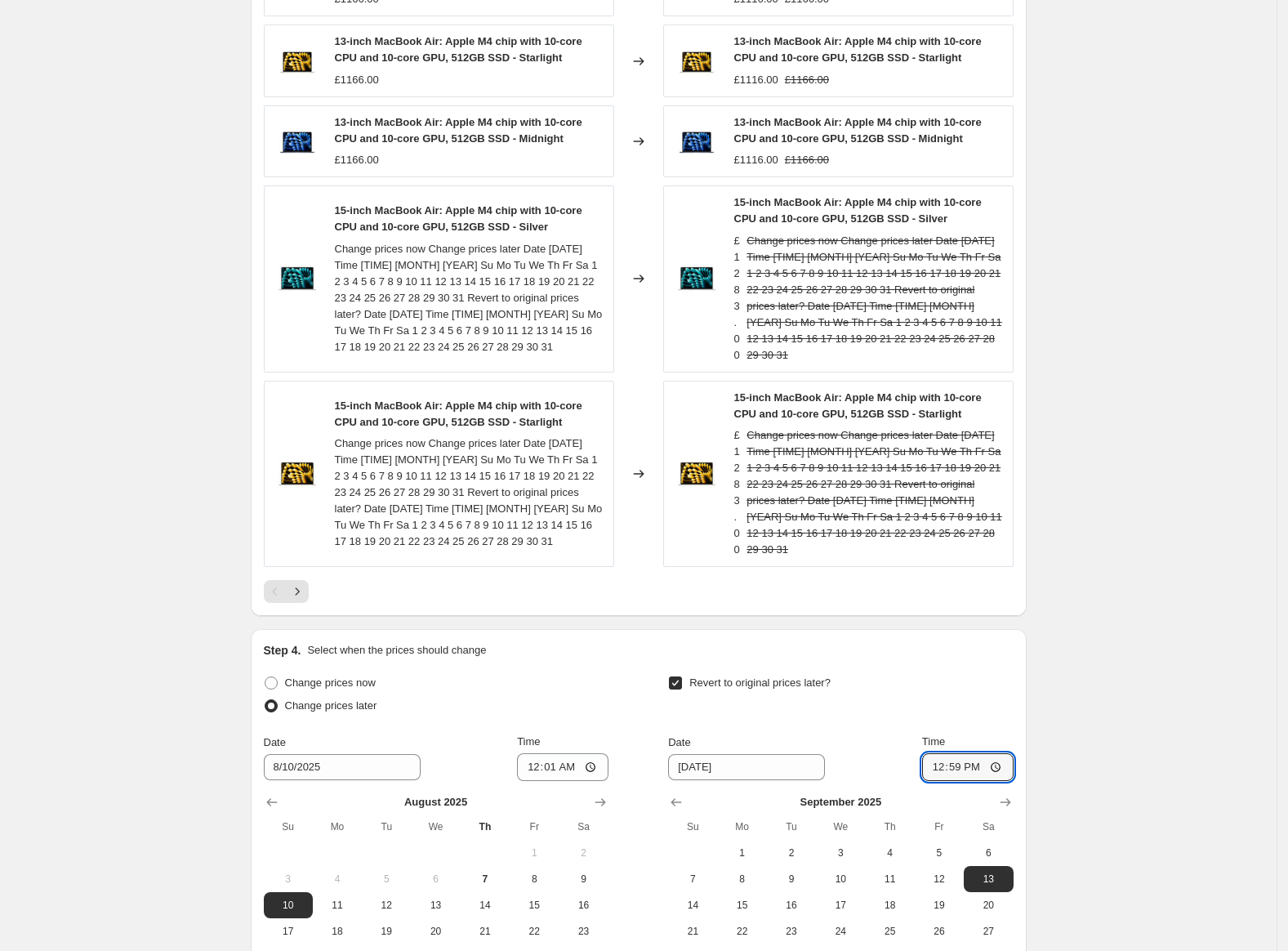 type on "12:59" 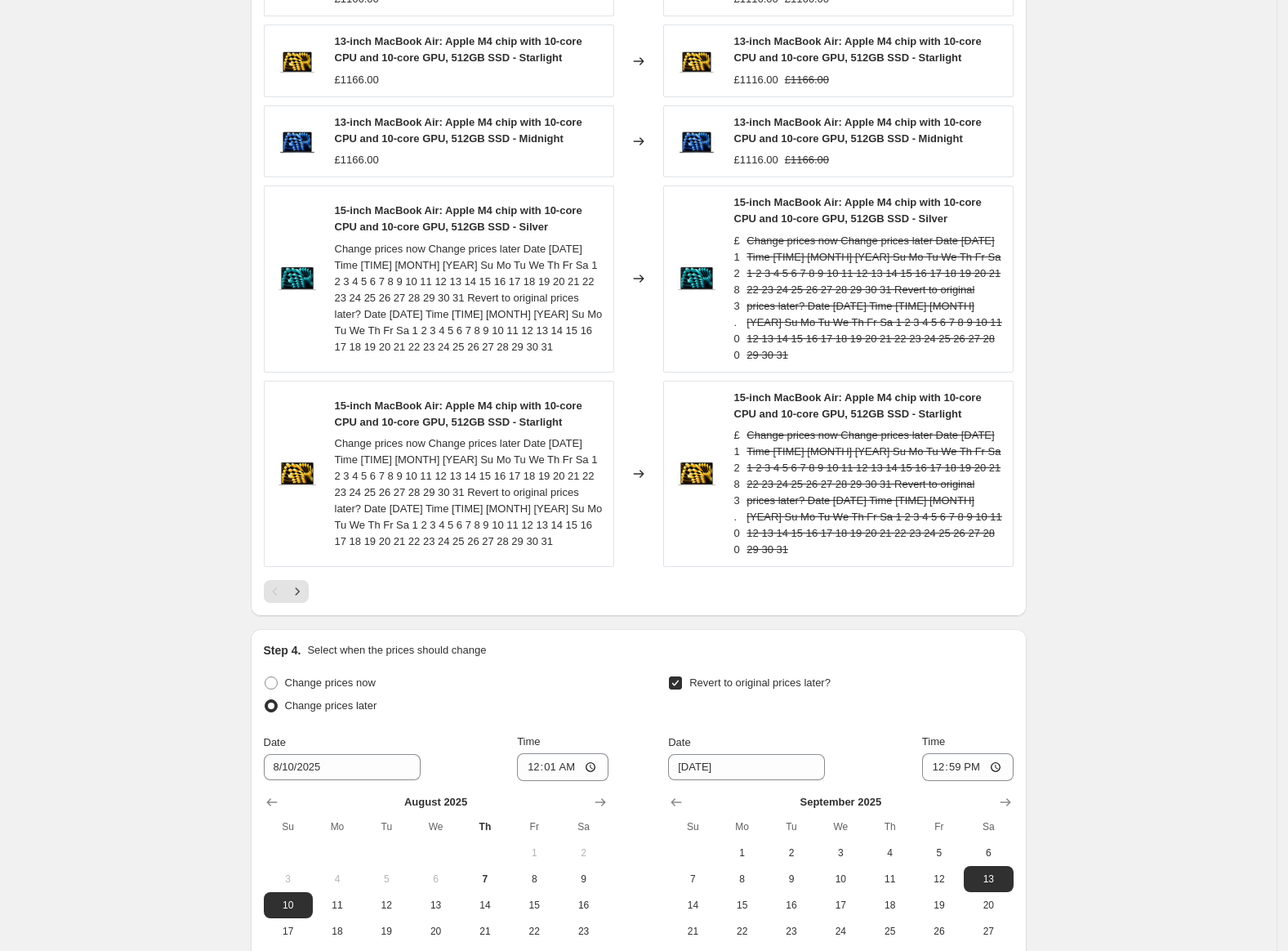 click on "Continue" at bounding box center [996, 1064] 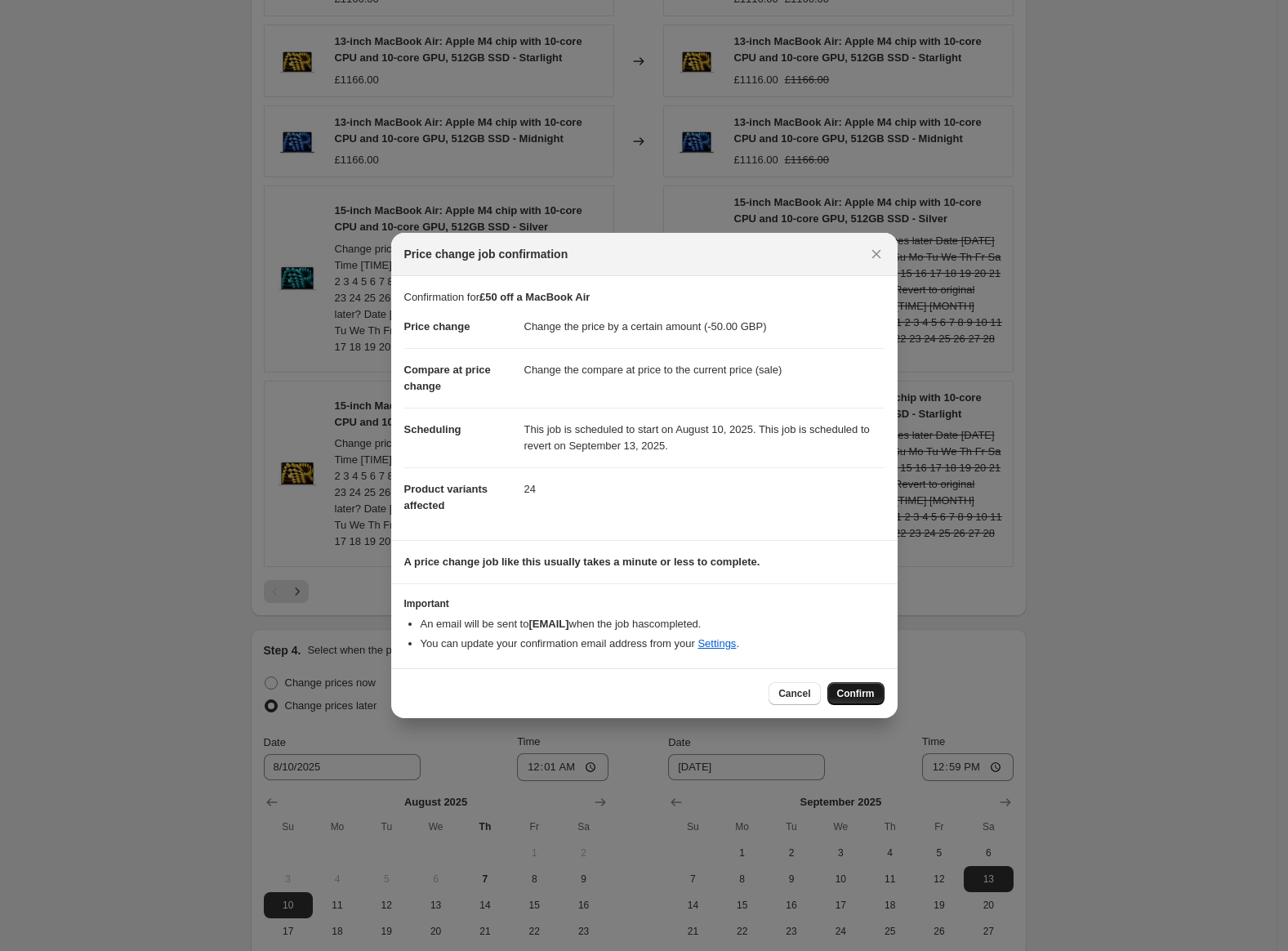 click on "Confirm" at bounding box center [856, 694] 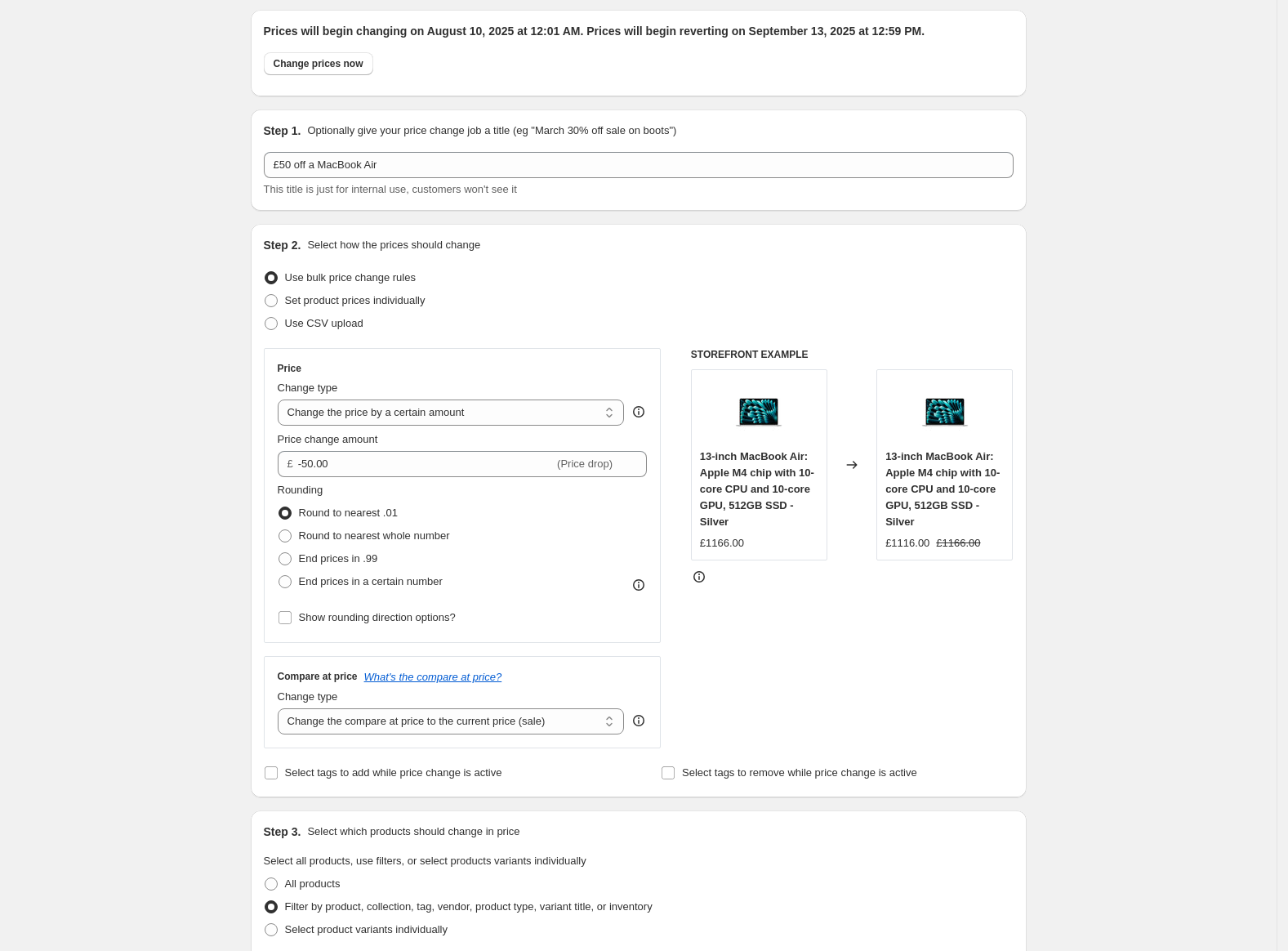 scroll, scrollTop: 4, scrollLeft: 0, axis: vertical 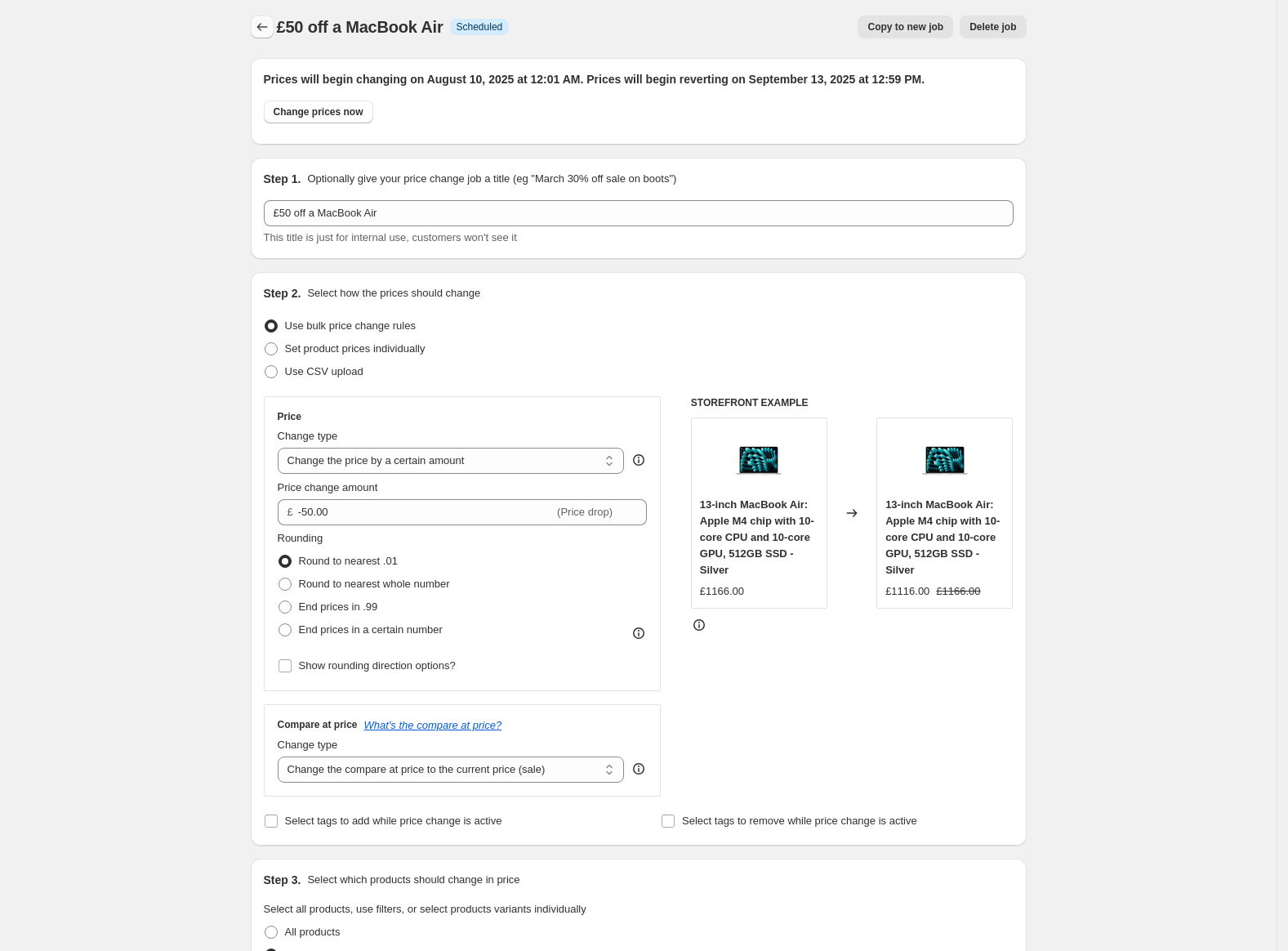 click 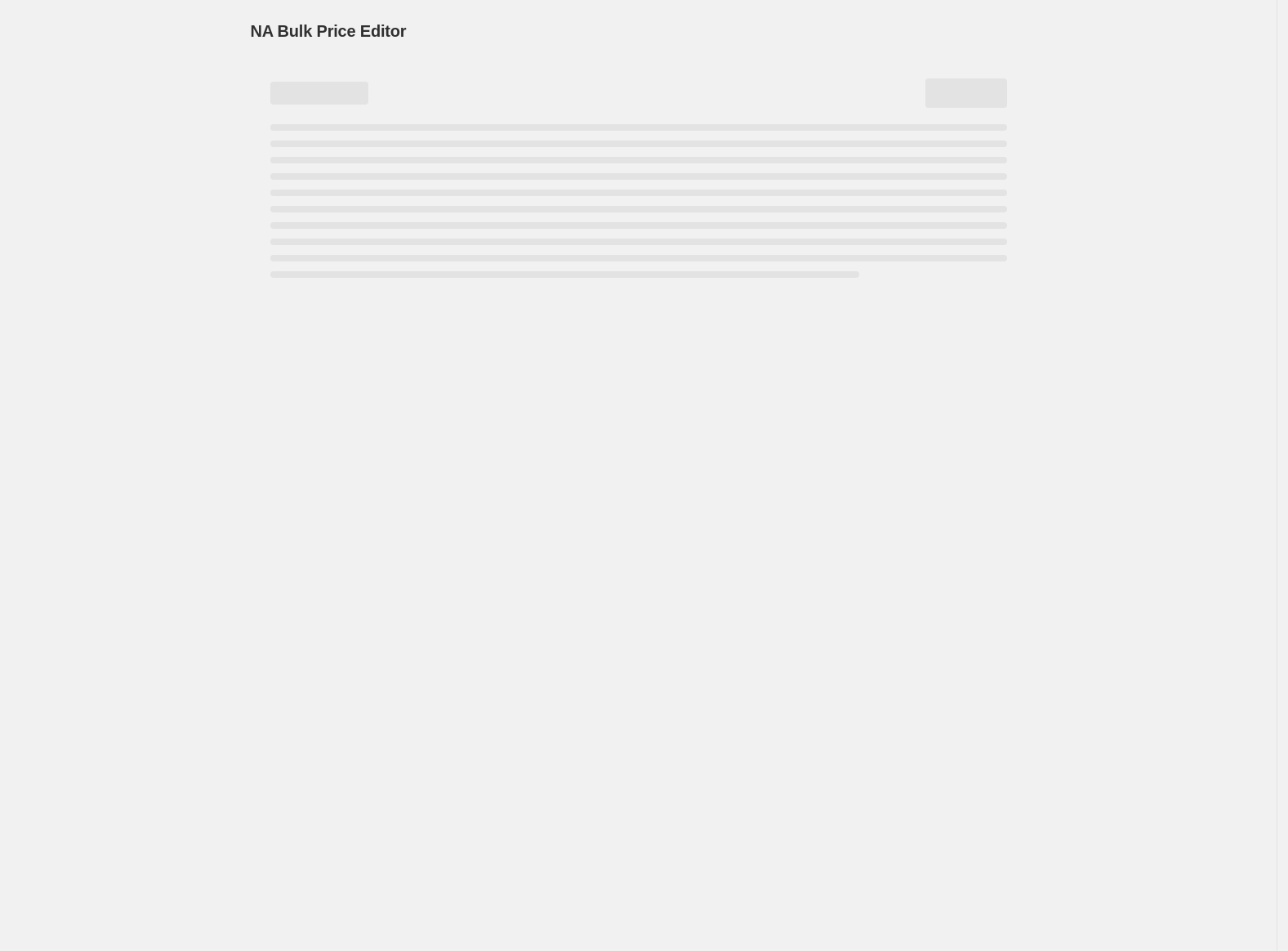 scroll, scrollTop: 0, scrollLeft: 0, axis: both 